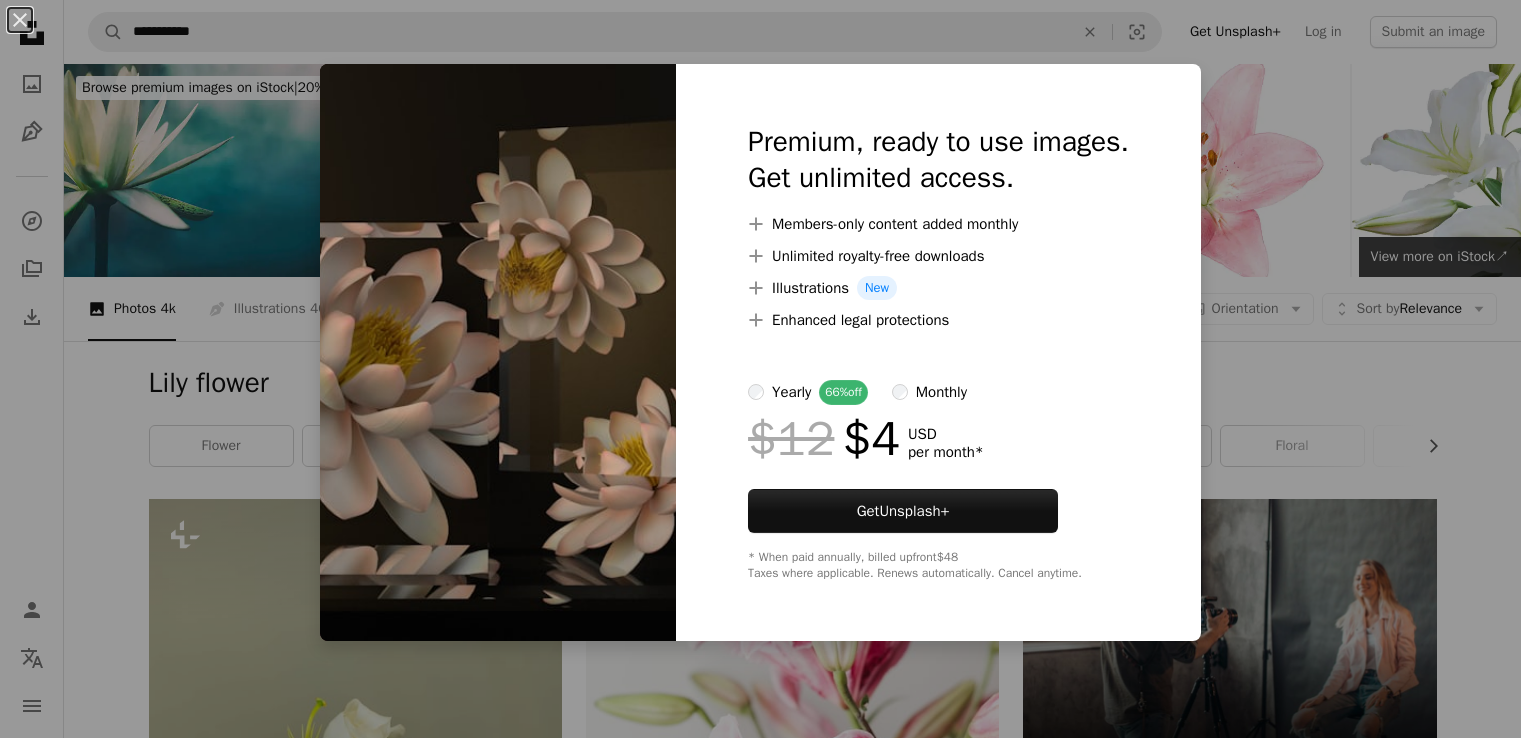 scroll, scrollTop: 9352, scrollLeft: 0, axis: vertical 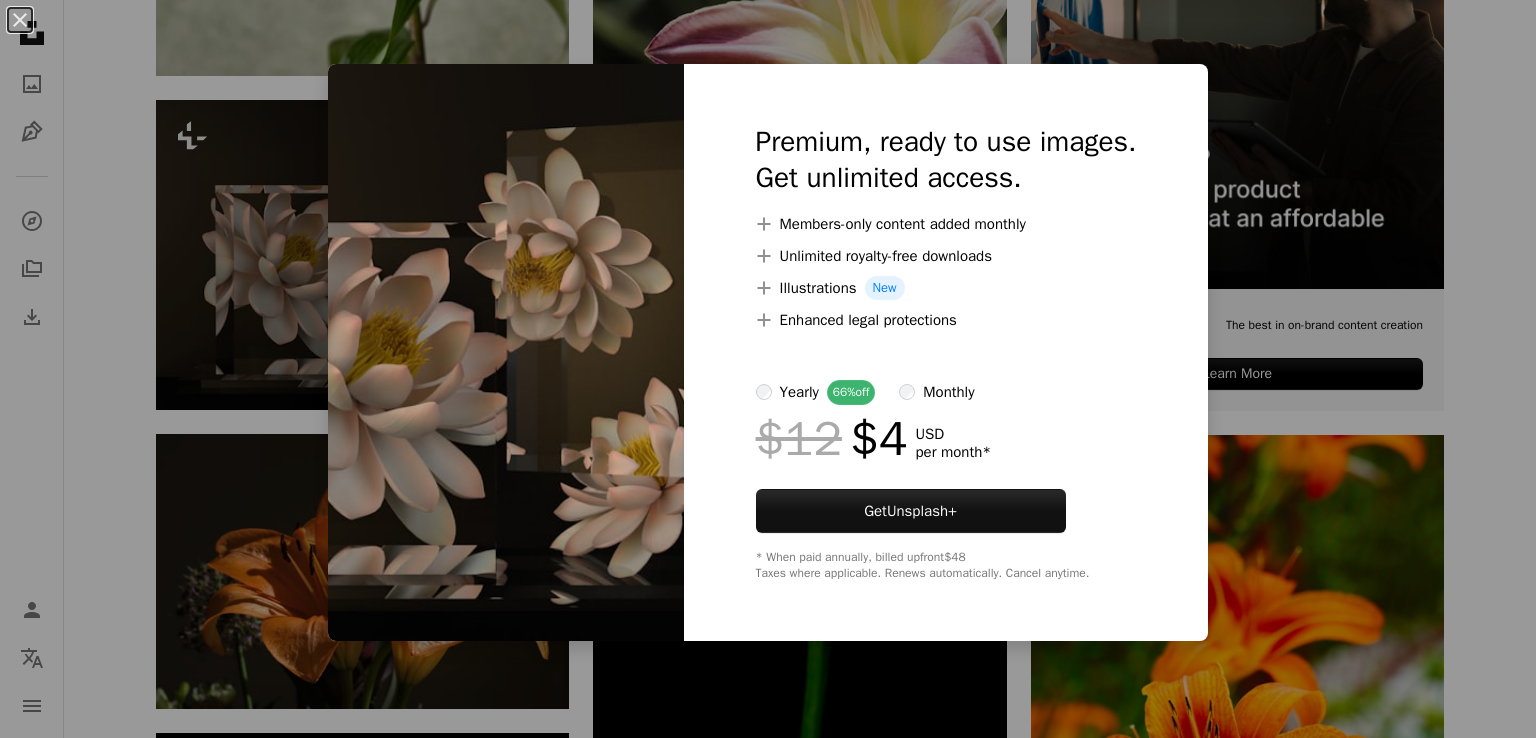 click on "An X shape Premium, ready to use images. Get unlimited access. A plus sign Members-only content added monthly A plus sign Unlimited royalty-free downloads A plus sign Illustrations  New A plus sign Enhanced legal protections yearly 66%  off monthly $12   $4 USD per month * Get  Unsplash+ * When paid annually, billed upfront  $48 Taxes where applicable. Renews automatically. Cancel anytime." at bounding box center (768, 369) 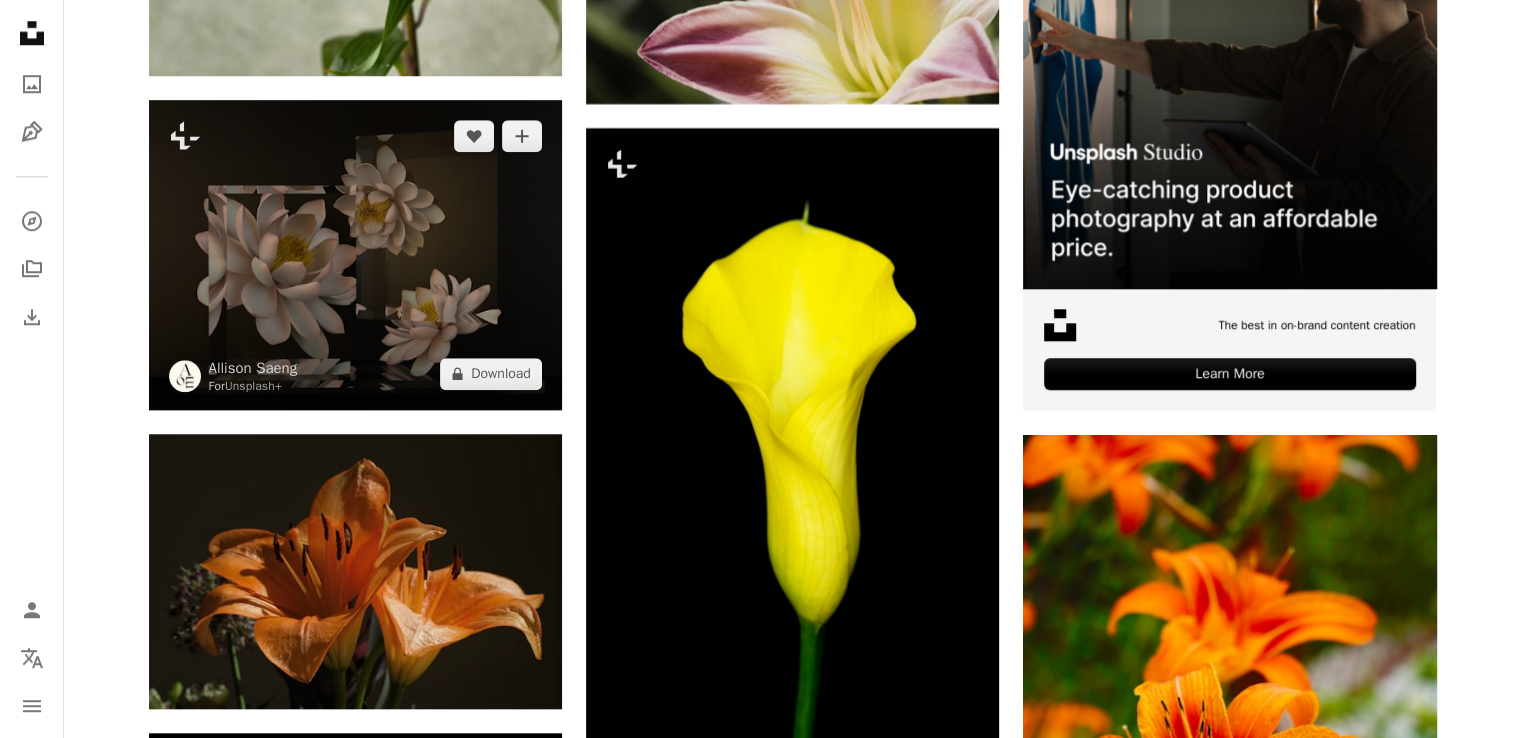click at bounding box center (355, 255) 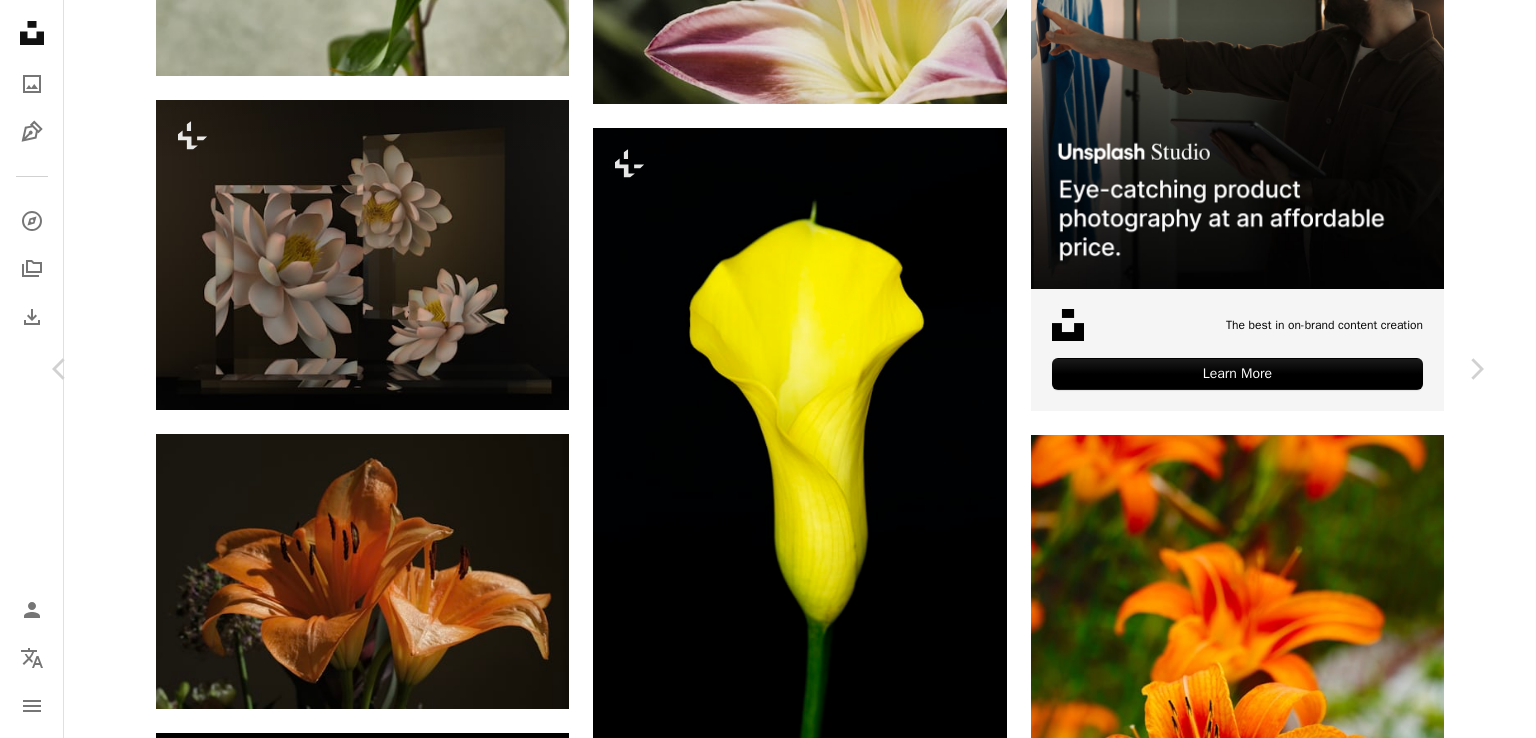 click on "[FIRST] [LAST]" at bounding box center (768, -2093) 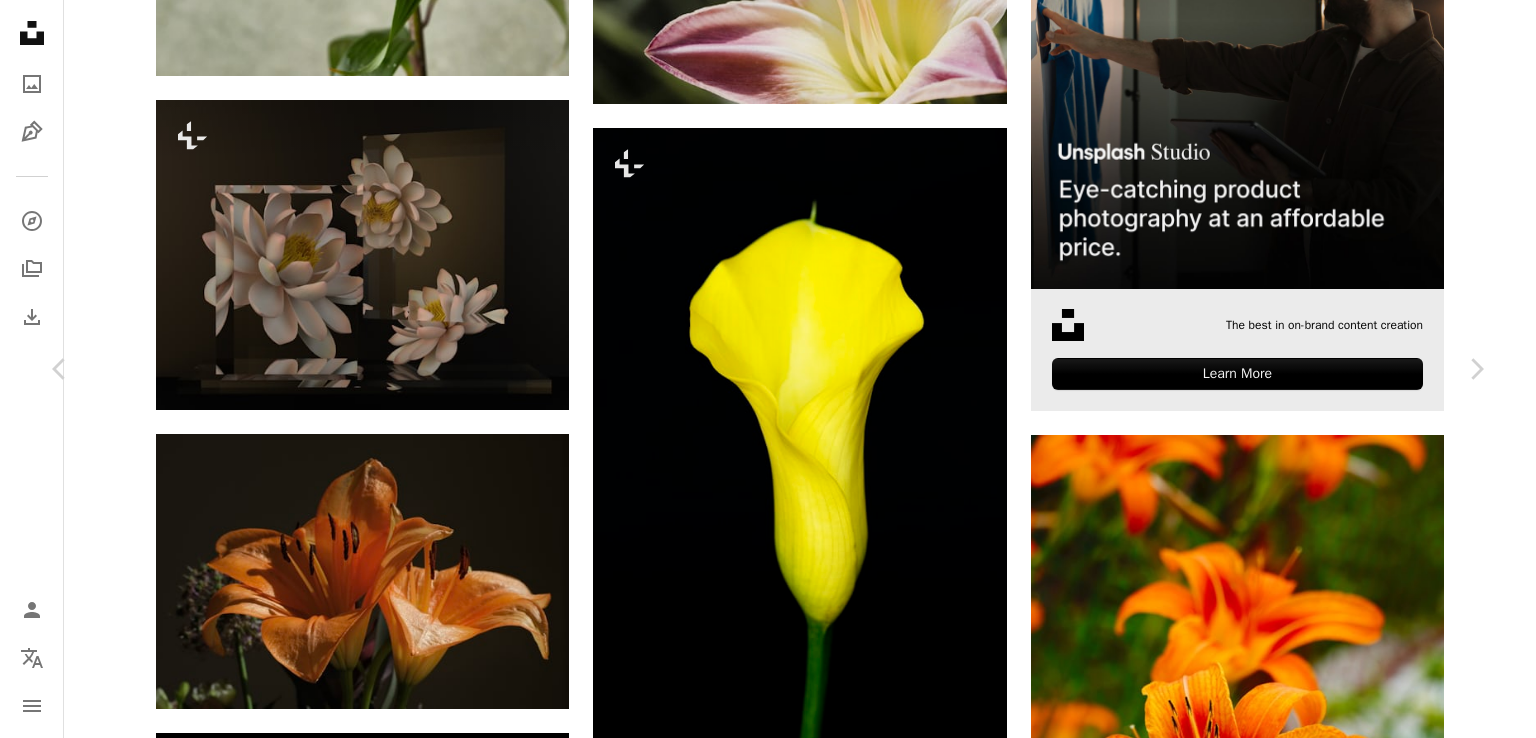 drag, startPoint x: 1424, startPoint y: 217, endPoint x: 1428, endPoint y: 233, distance: 16.492422 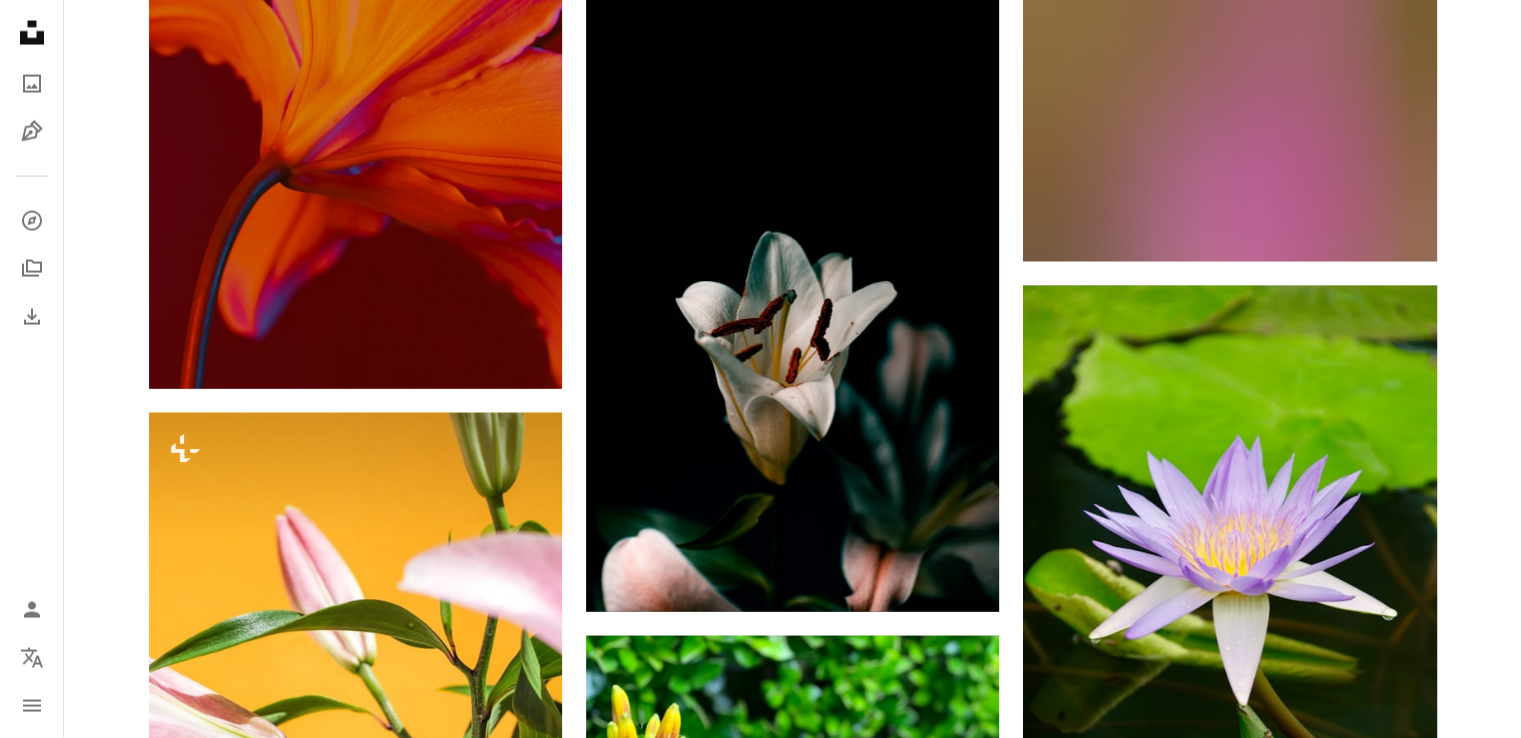 scroll, scrollTop: 19052, scrollLeft: 0, axis: vertical 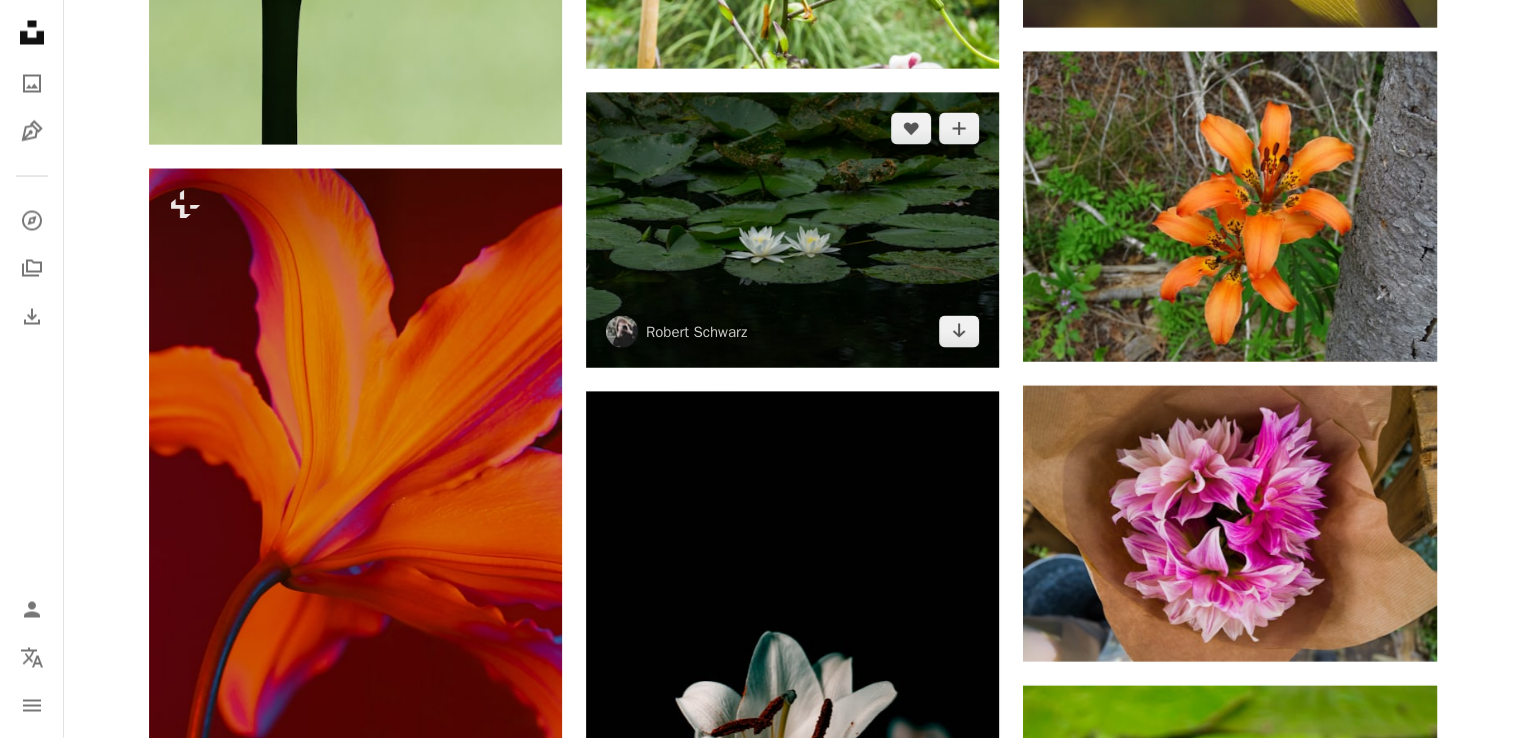 click at bounding box center [792, 230] 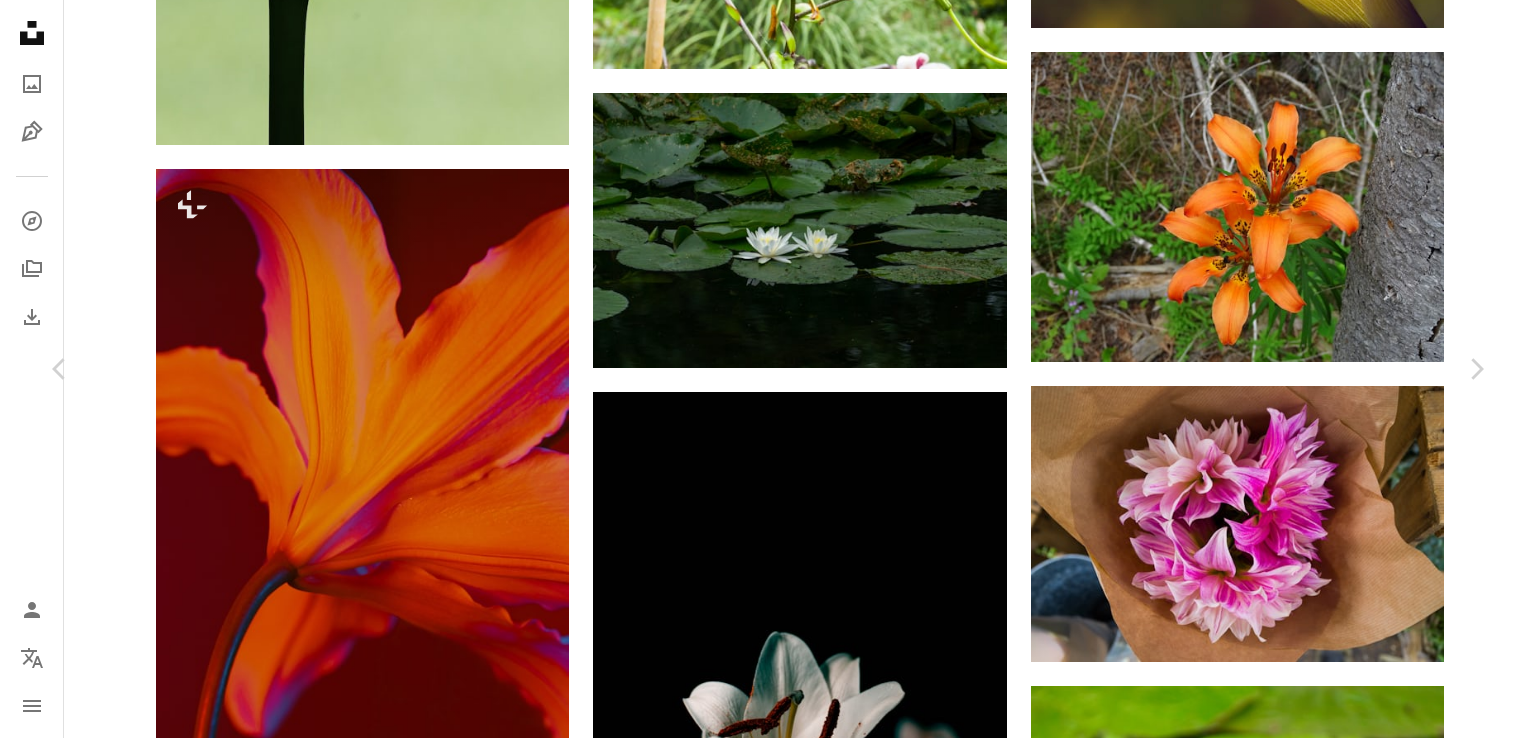 click on "[FIRST] [LAST]" at bounding box center [768, -7174] 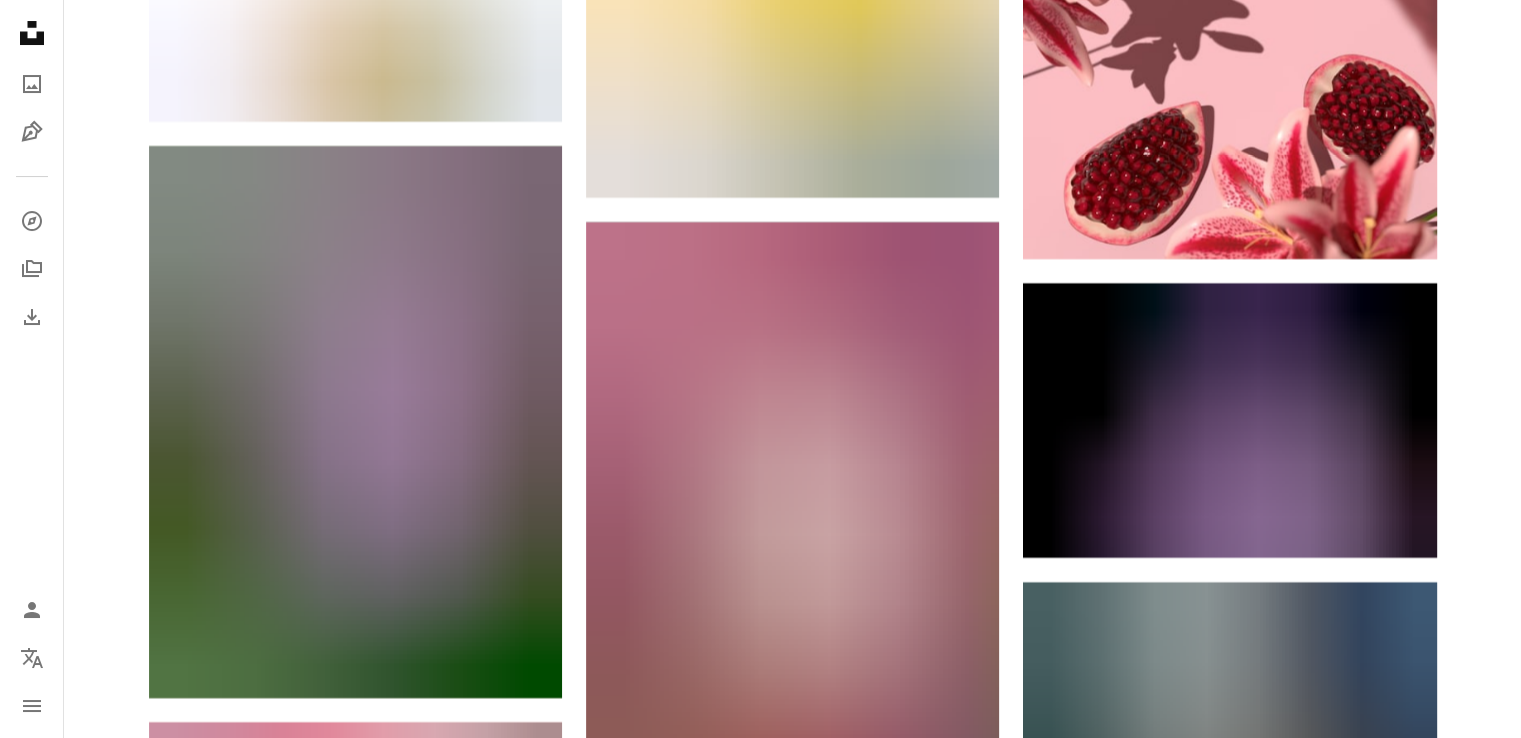 scroll, scrollTop: 12513, scrollLeft: 0, axis: vertical 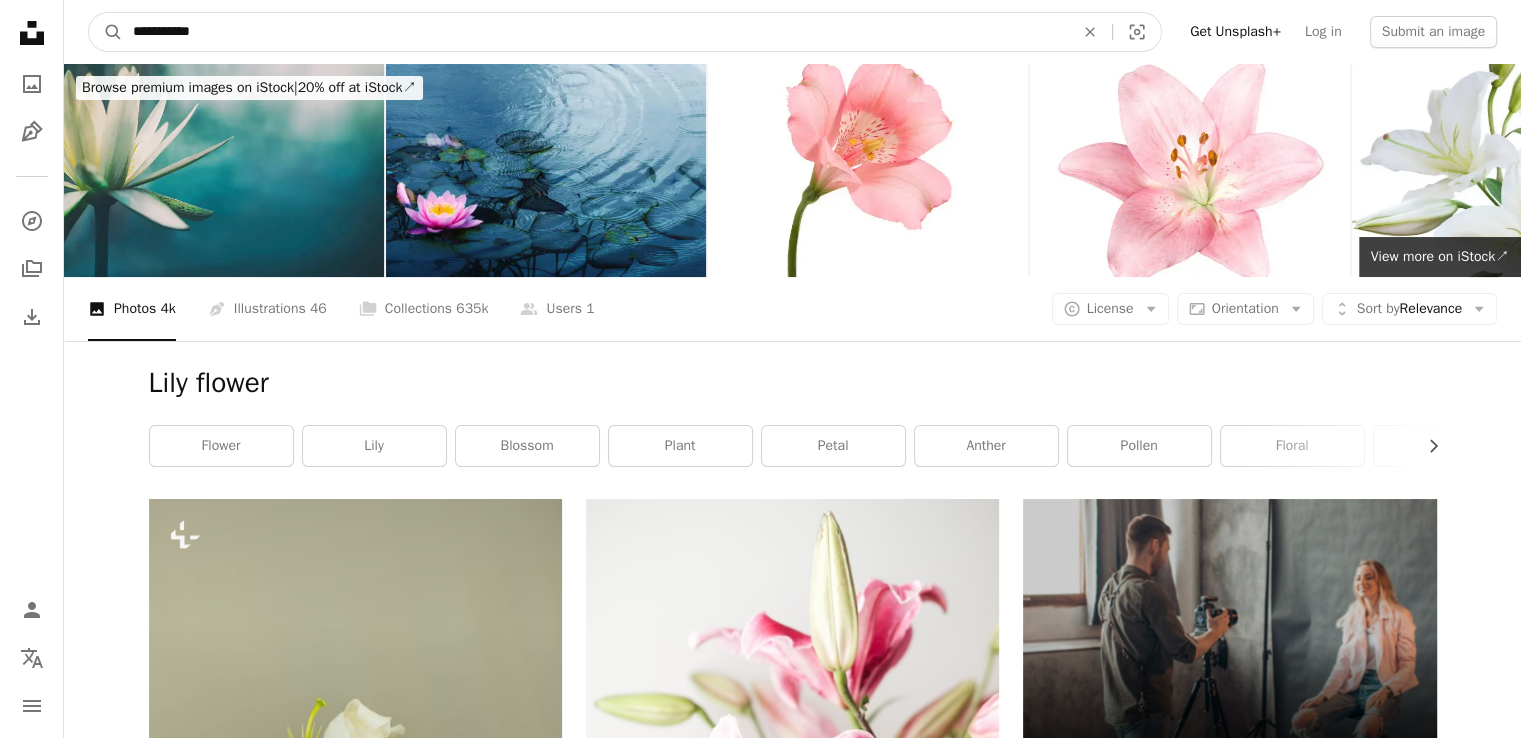 drag, startPoint x: 331, startPoint y: 40, endPoint x: 0, endPoint y: 68, distance: 332.1822 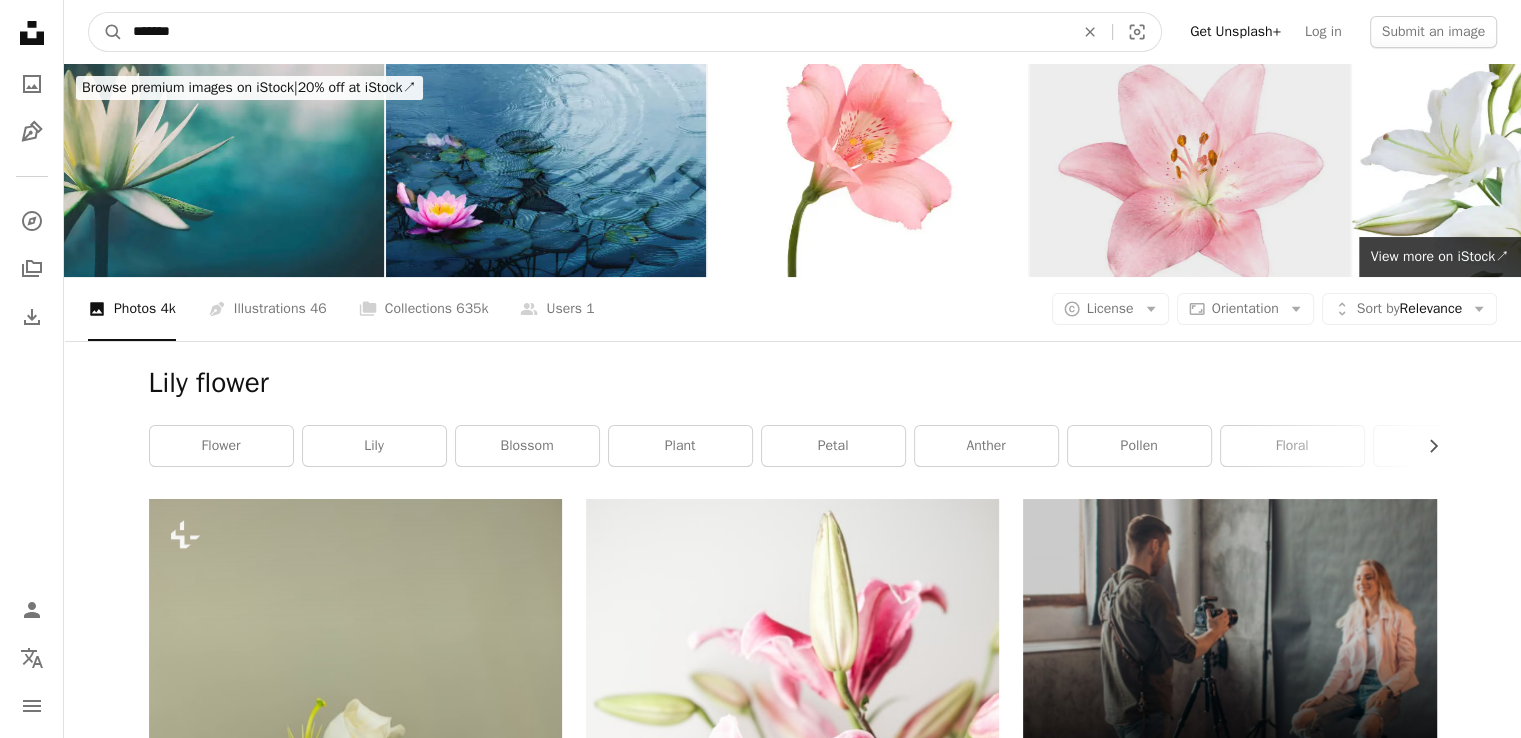 type on "*******" 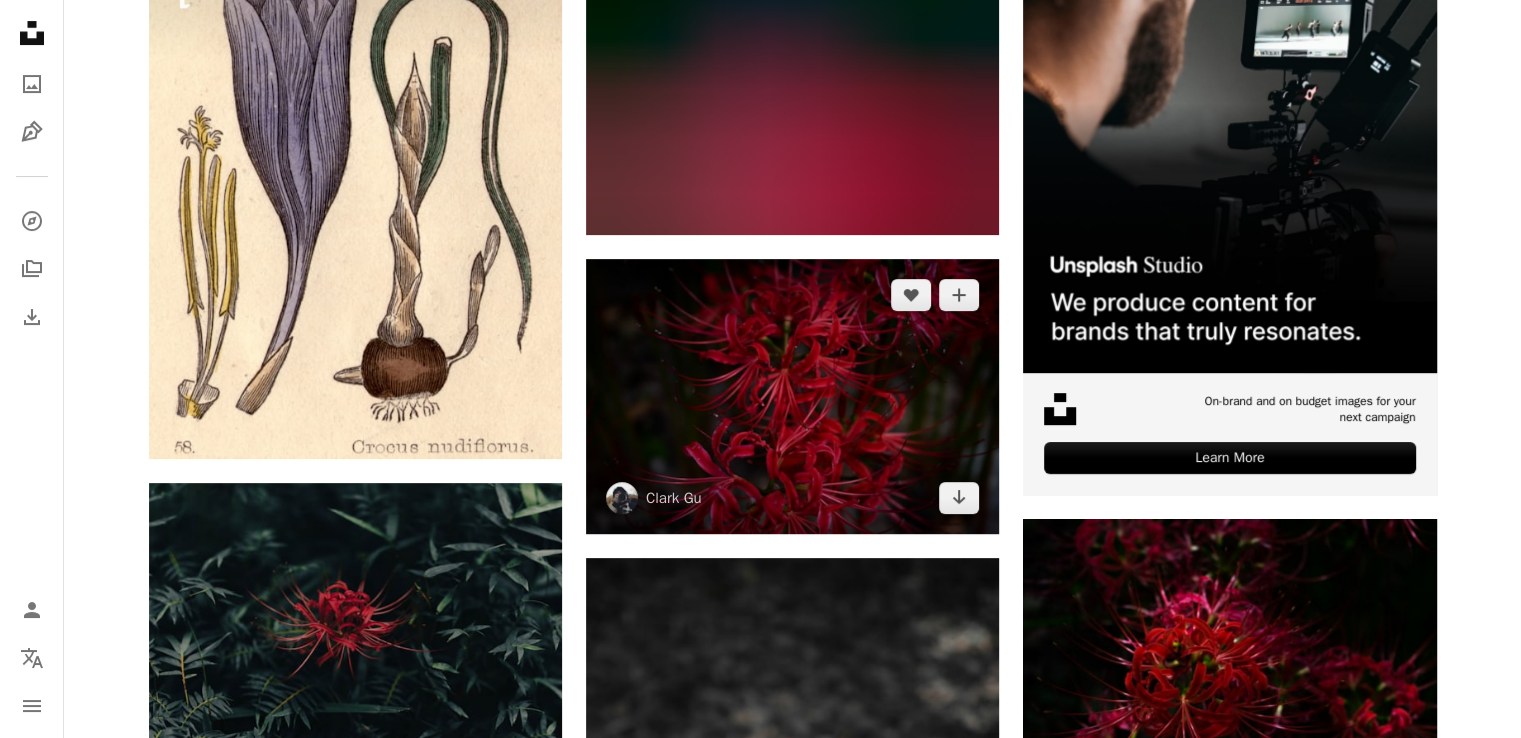 scroll, scrollTop: 446, scrollLeft: 0, axis: vertical 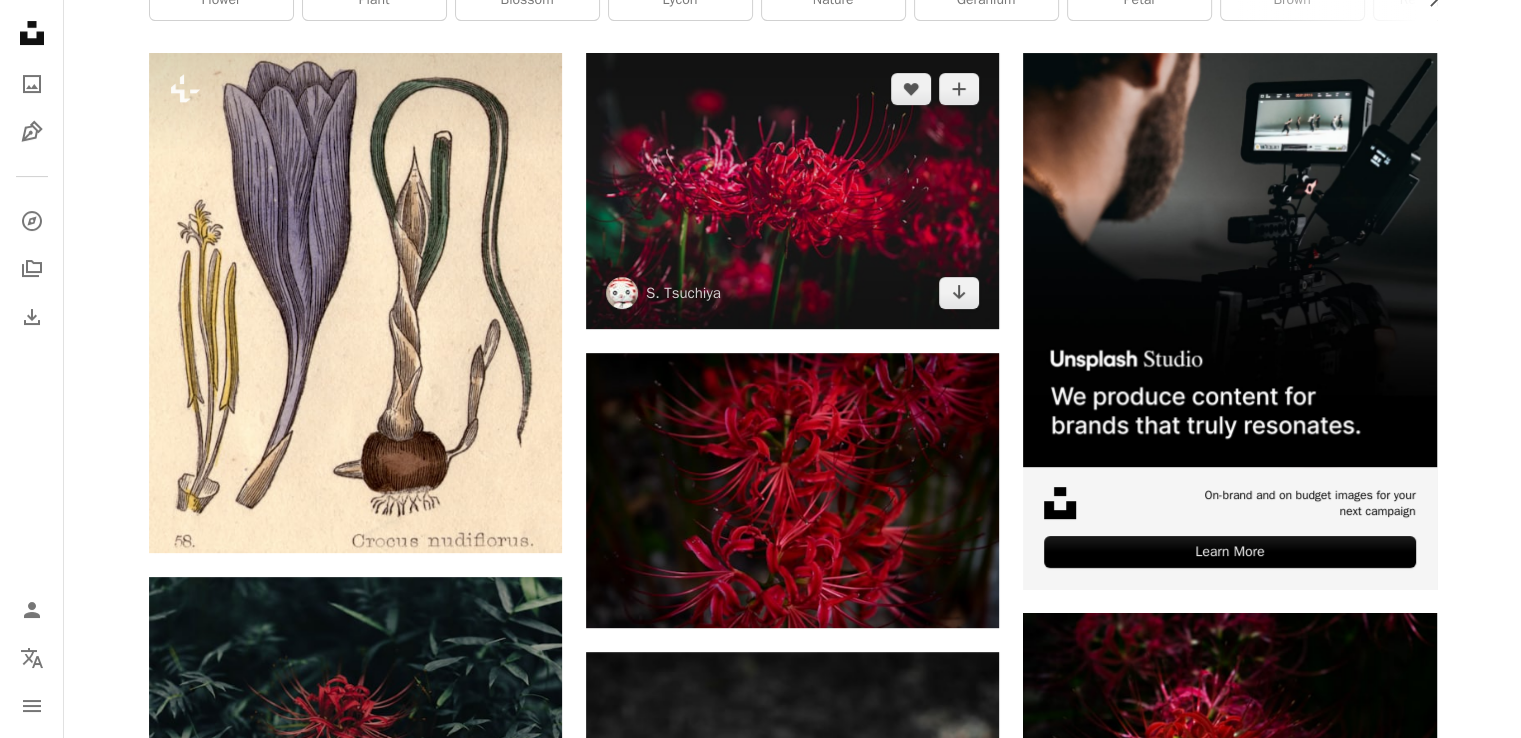 click at bounding box center [792, 190] 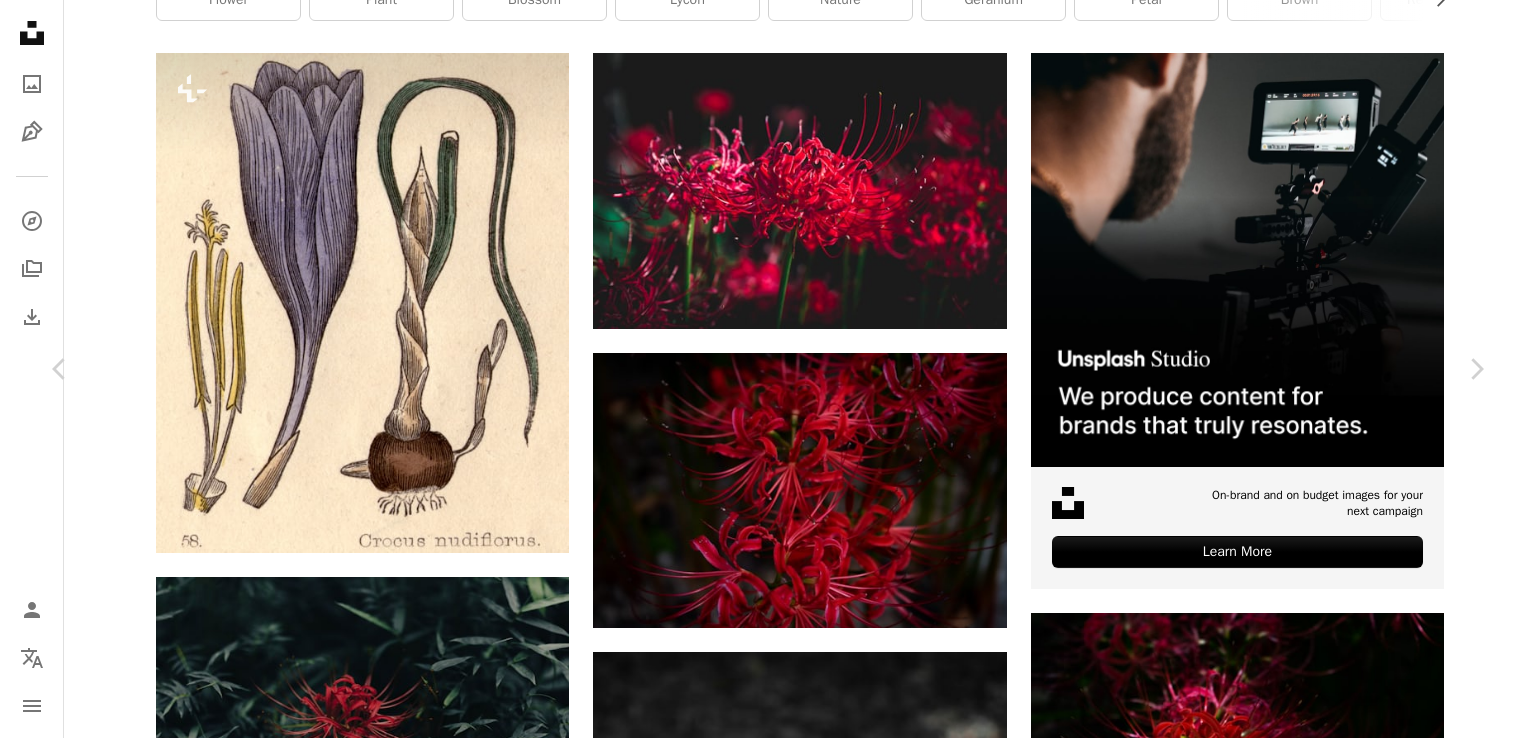 click on "[FIRST] [LAST]" at bounding box center (768, 4308) 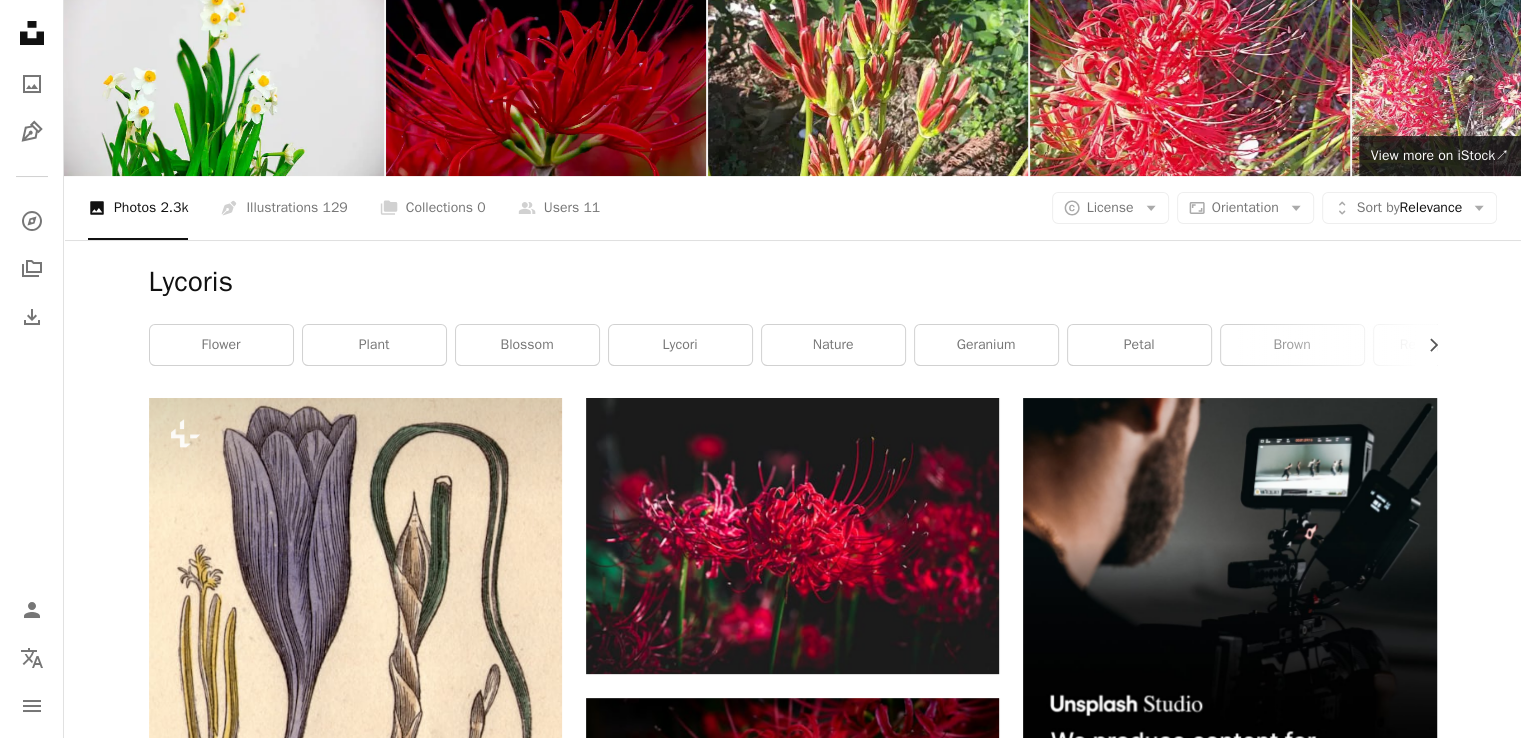 scroll, scrollTop: 540, scrollLeft: 0, axis: vertical 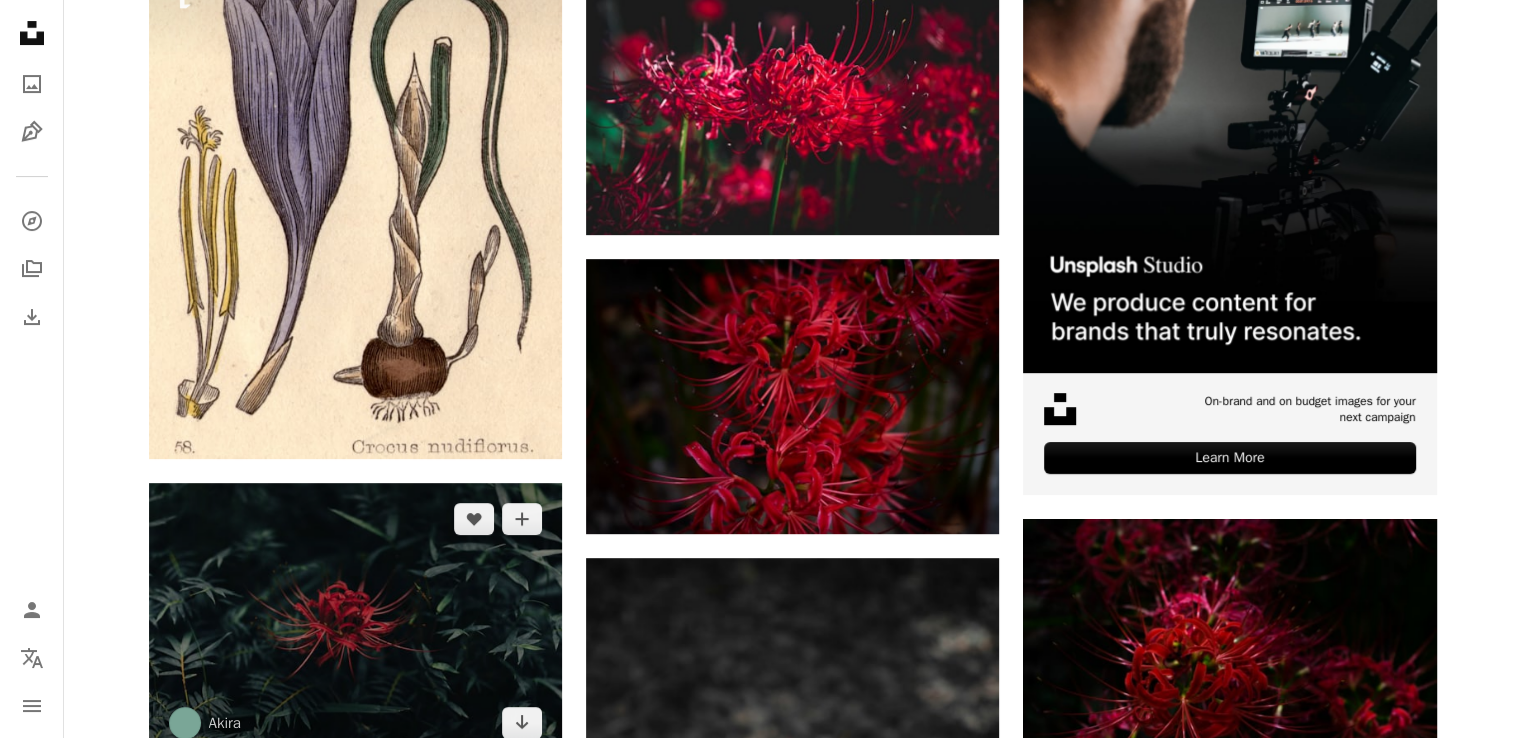 click at bounding box center (355, 620) 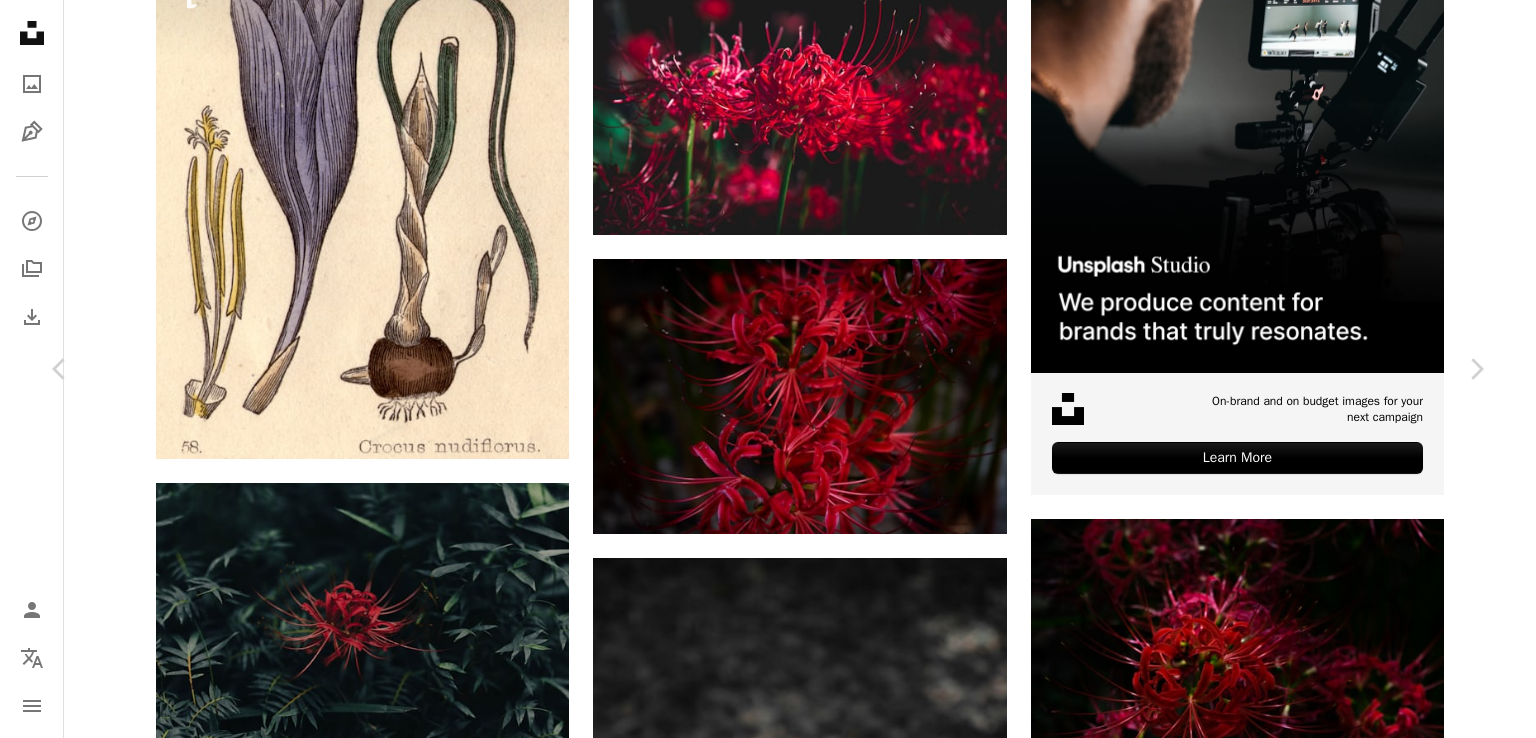 click on "[FIRST] [LAST]" at bounding box center [768, 1652] 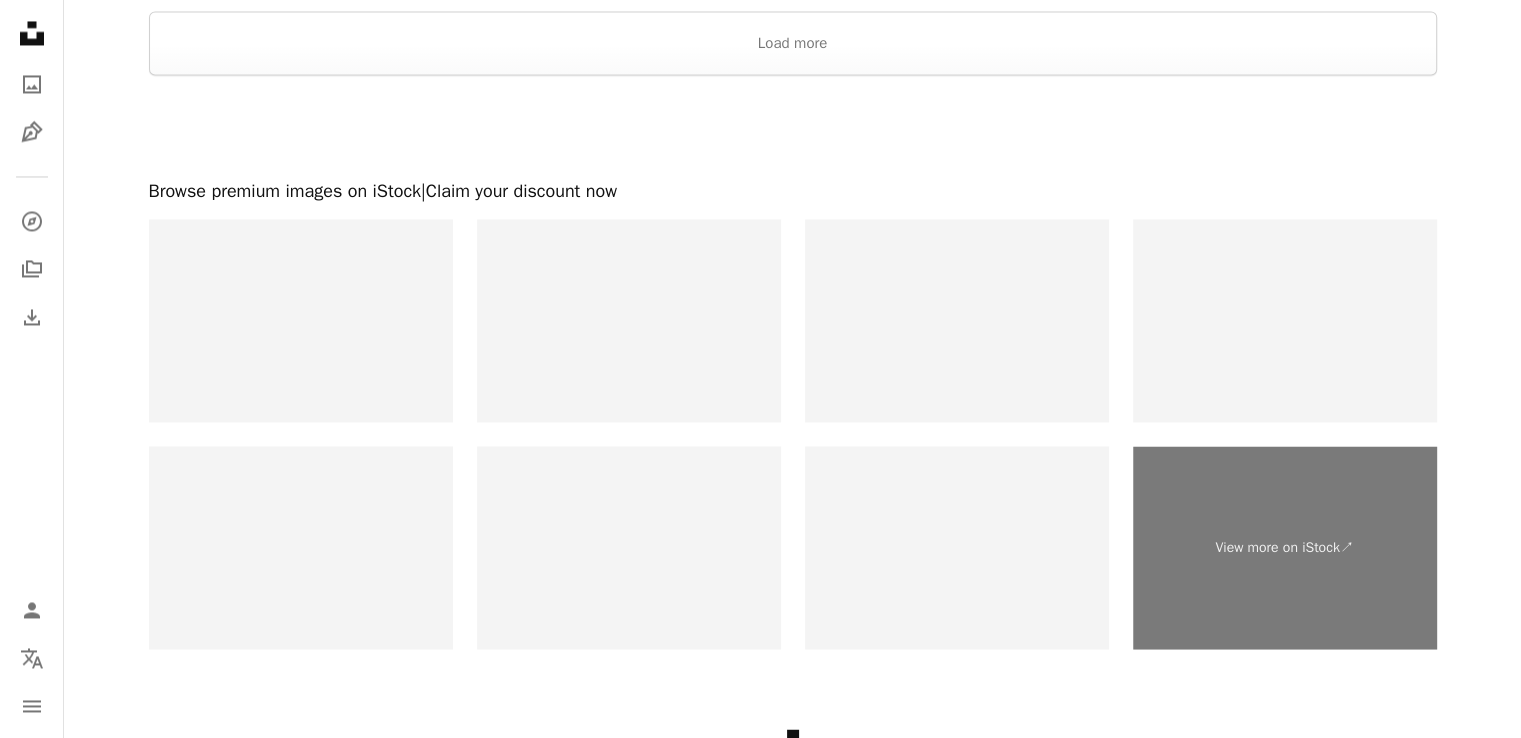 scroll, scrollTop: 3590, scrollLeft: 0, axis: vertical 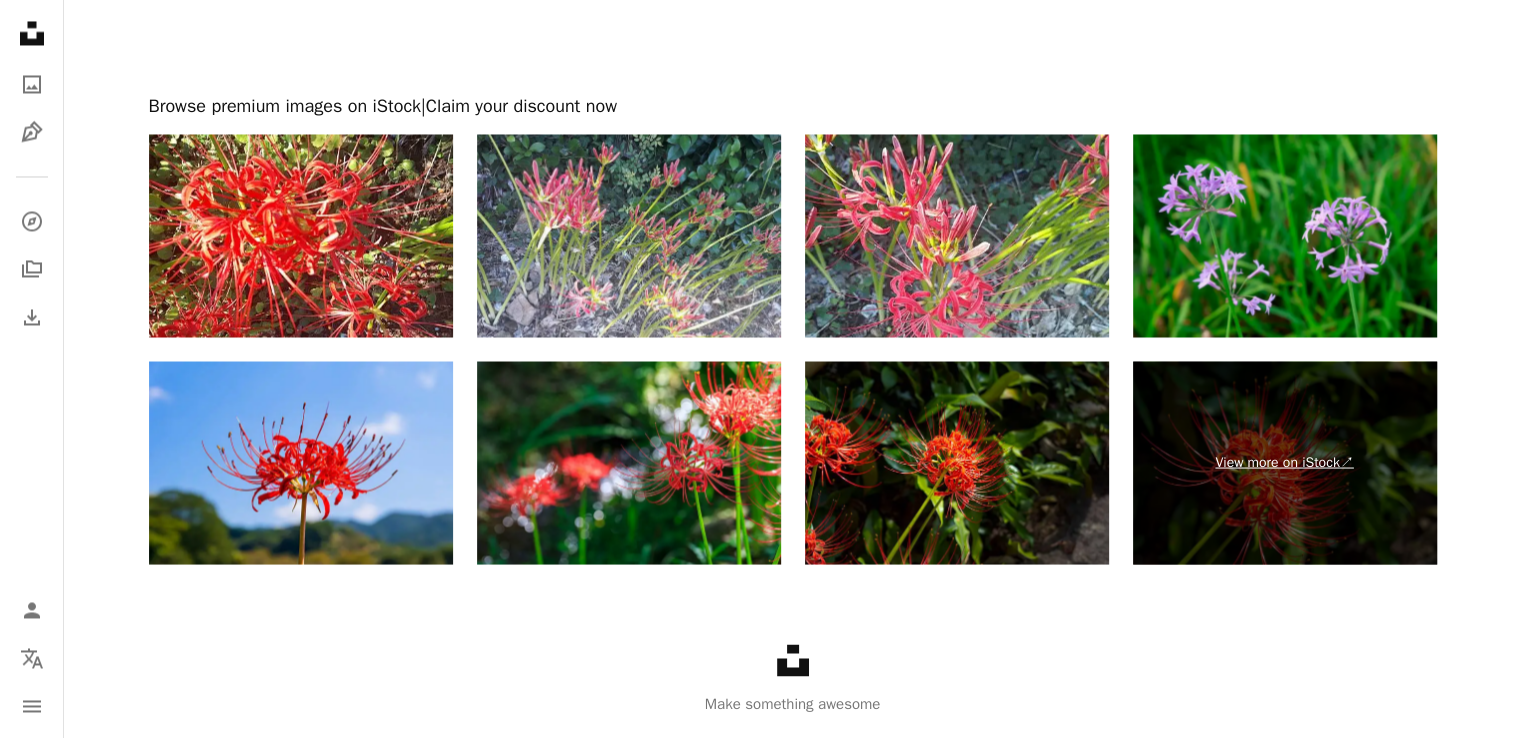click on "View more on iStock  ↗" at bounding box center (1285, 462) 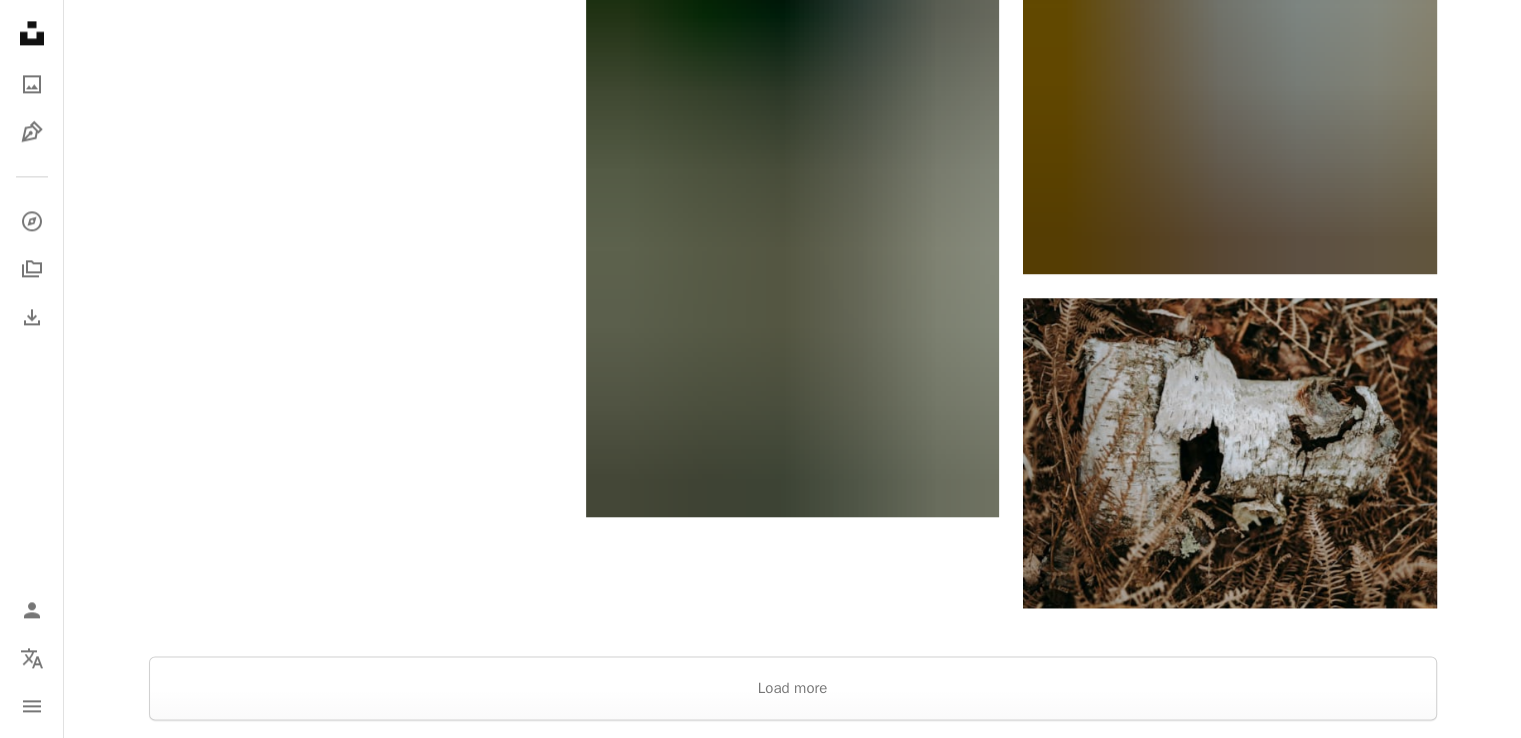 scroll, scrollTop: 3146, scrollLeft: 0, axis: vertical 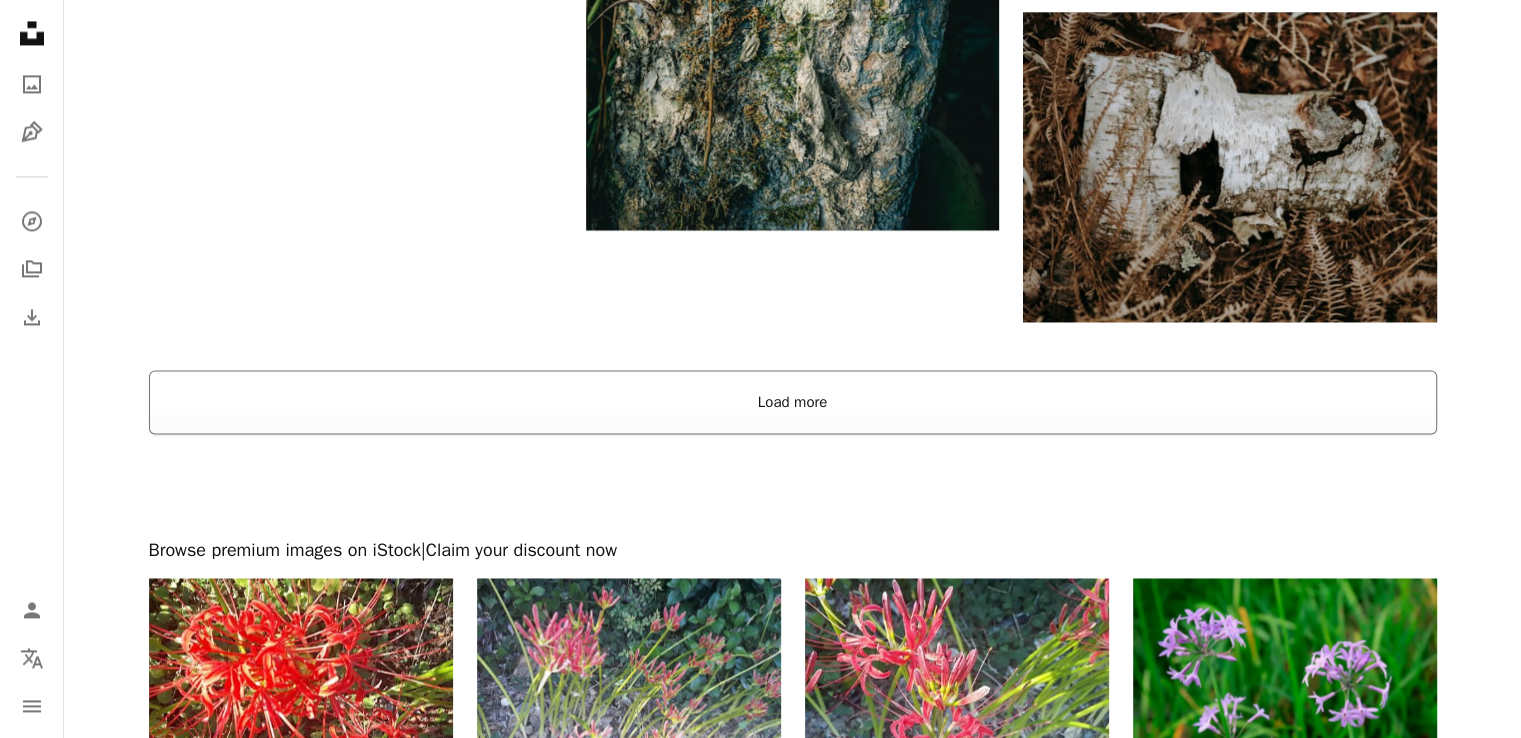 click on "Load more" at bounding box center (793, 402) 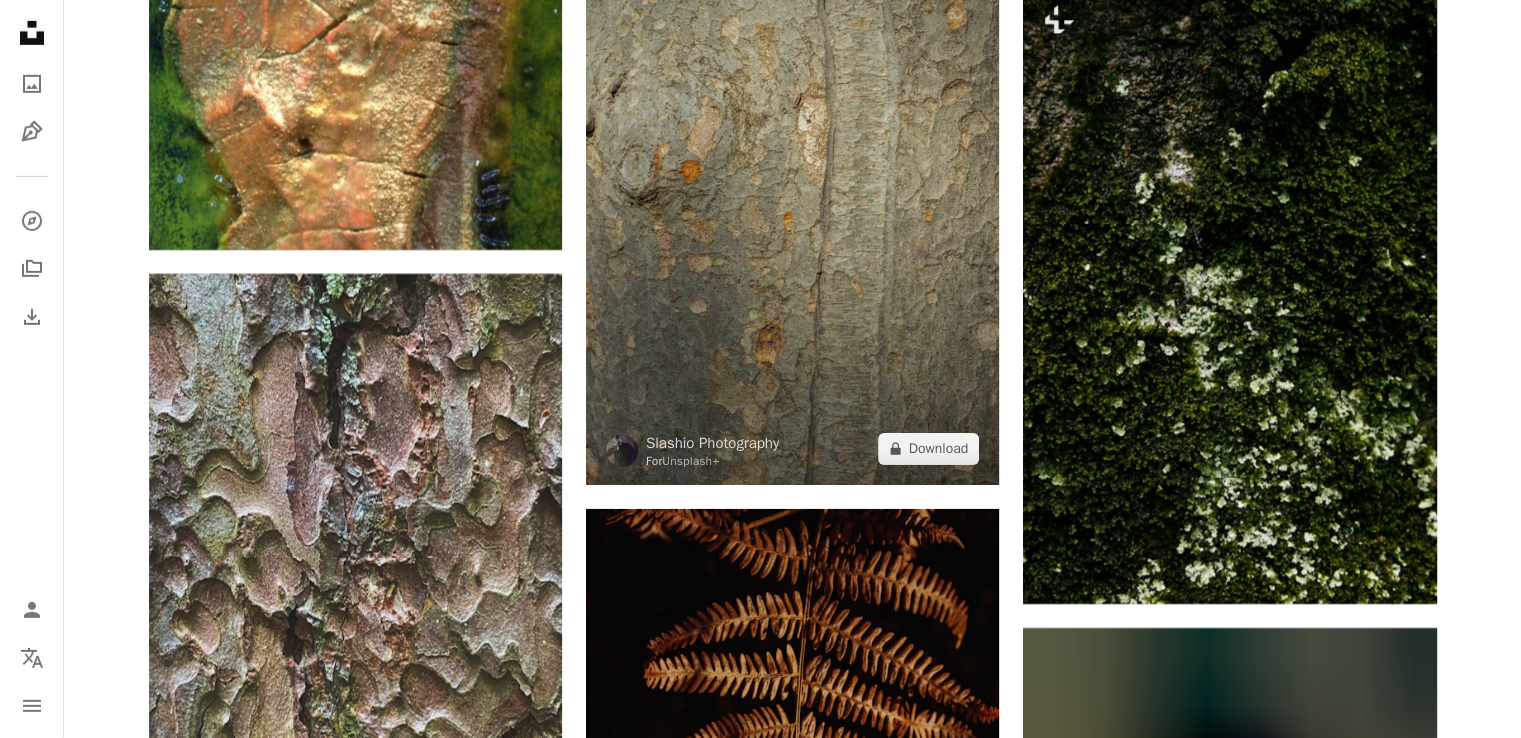 scroll, scrollTop: 14646, scrollLeft: 0, axis: vertical 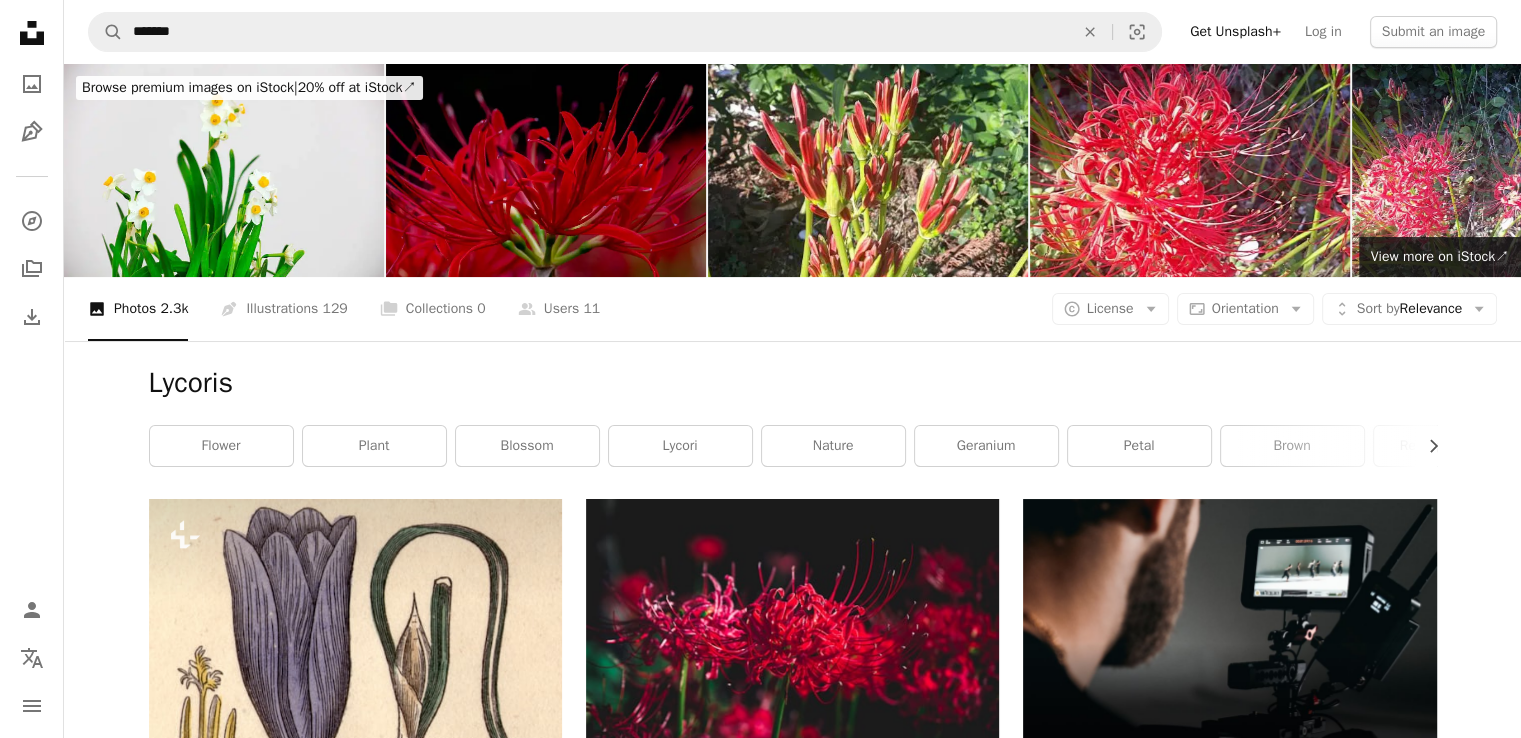 click on "A magnifying glass ******* An X shape Visual search Get Unsplash+ Log in Submit an image" at bounding box center (792, 32) 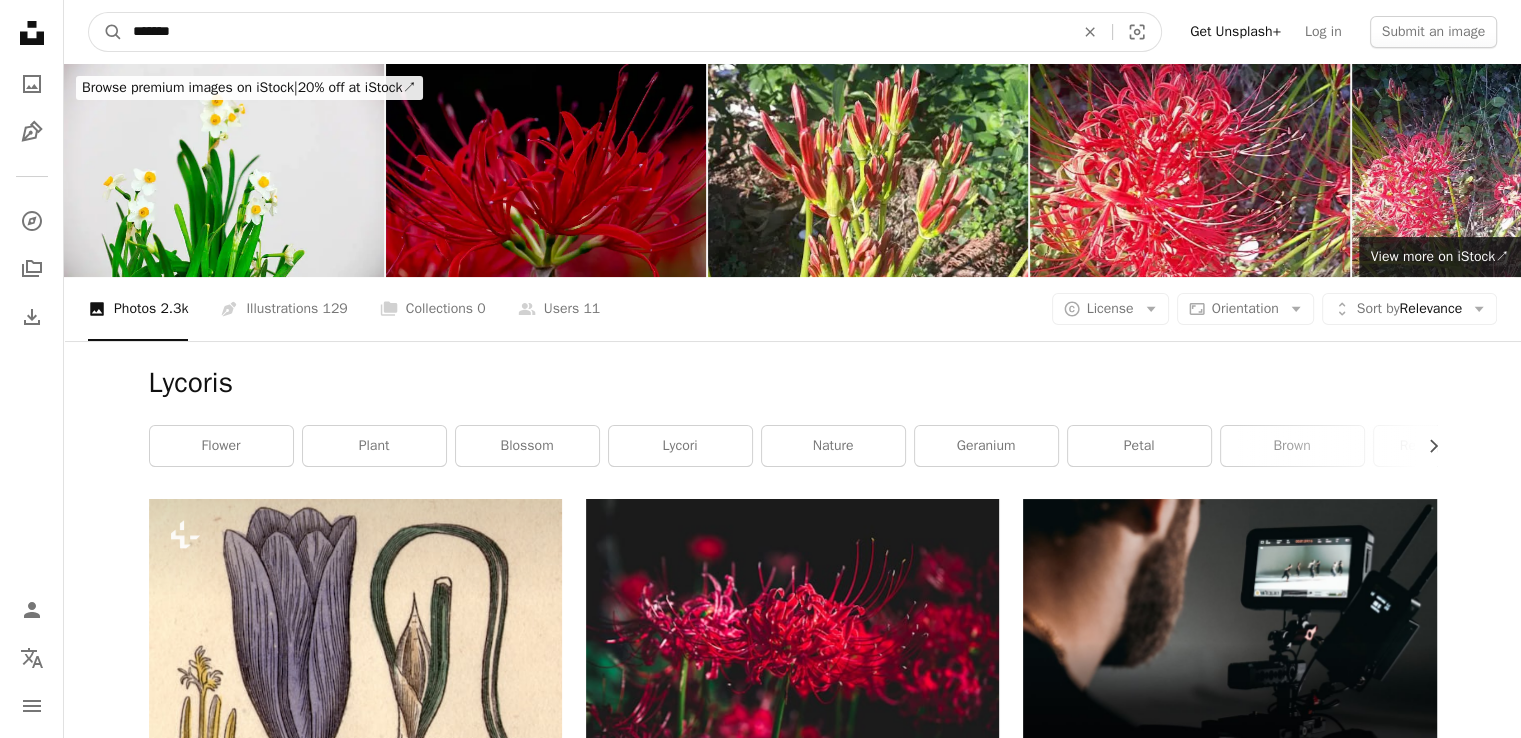 click on "*******" at bounding box center [595, 32] 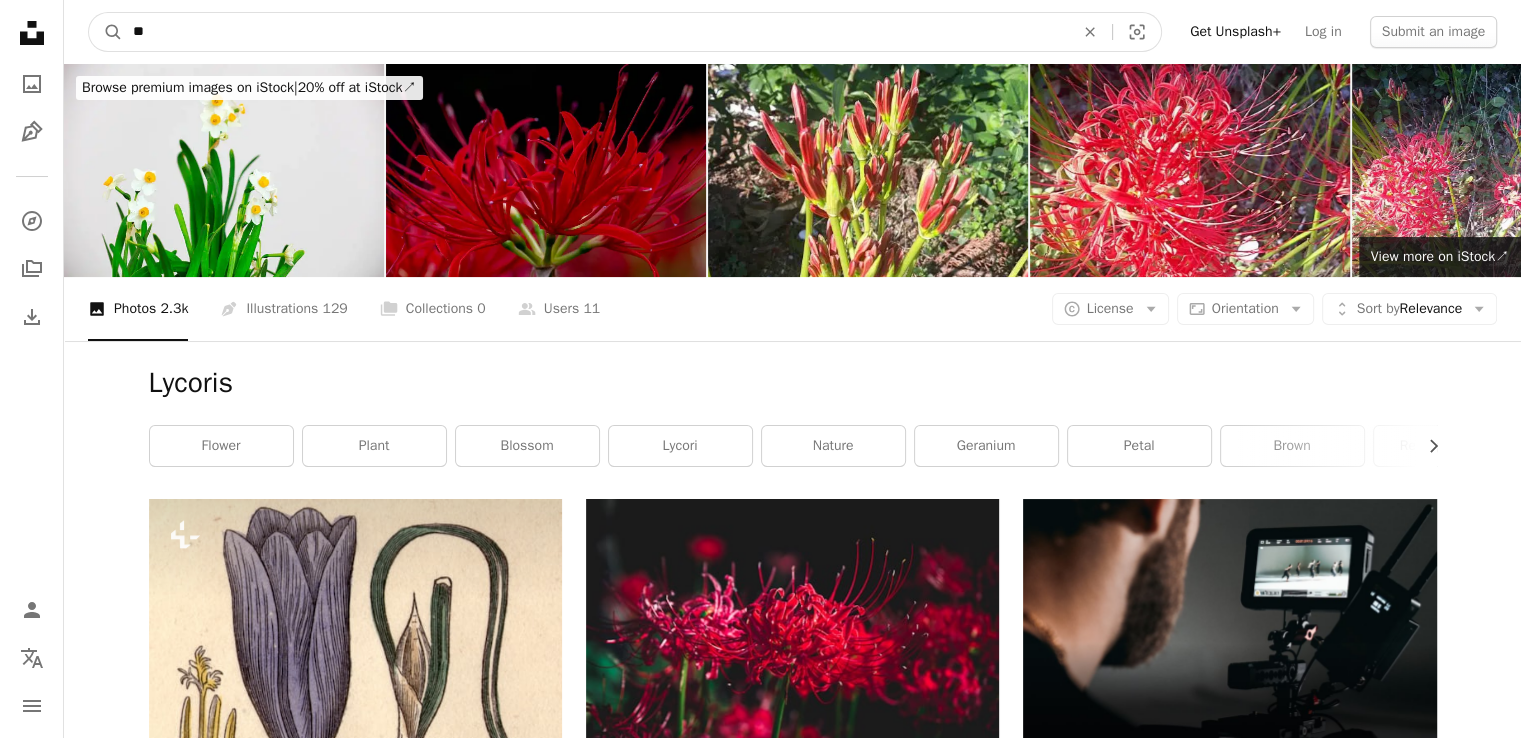 type on "*" 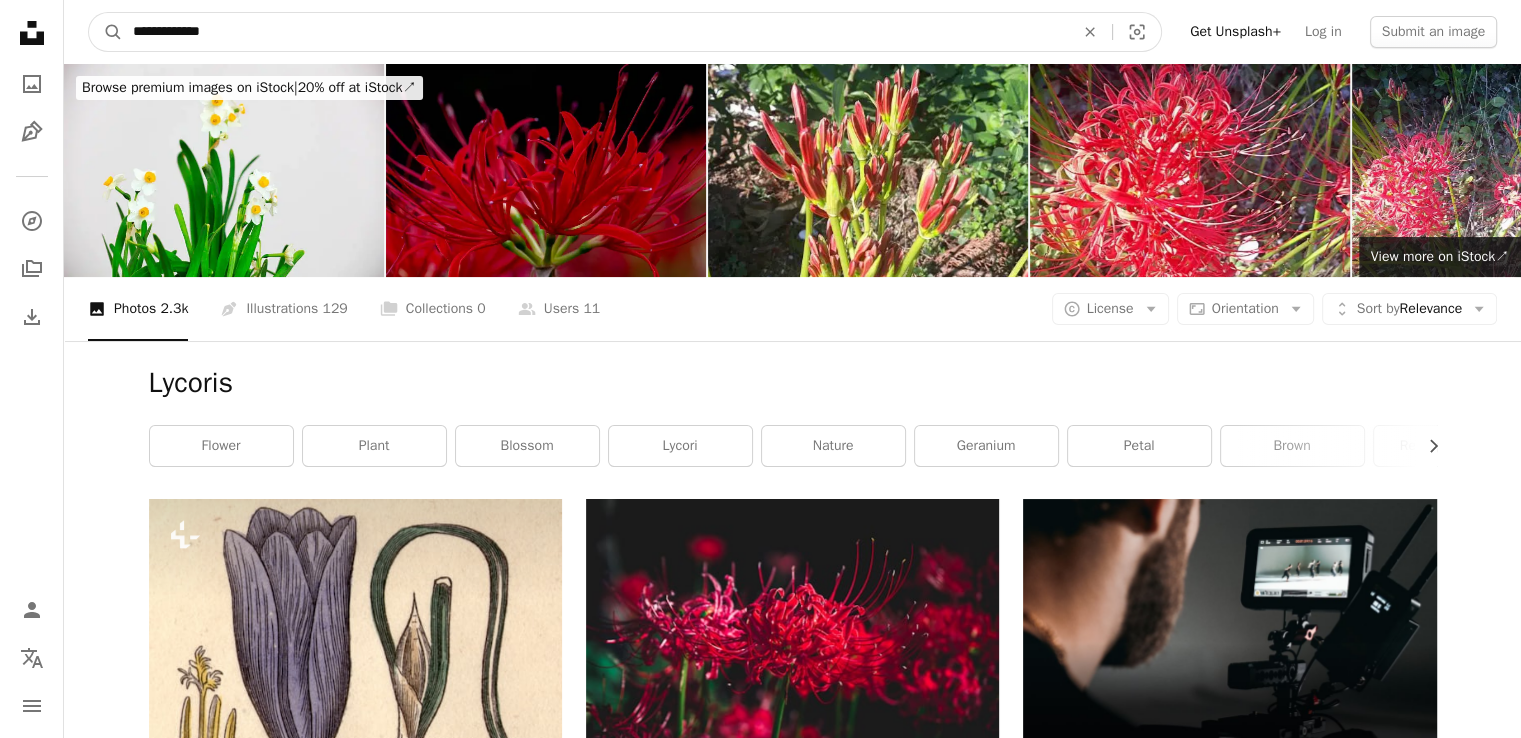 type on "**********" 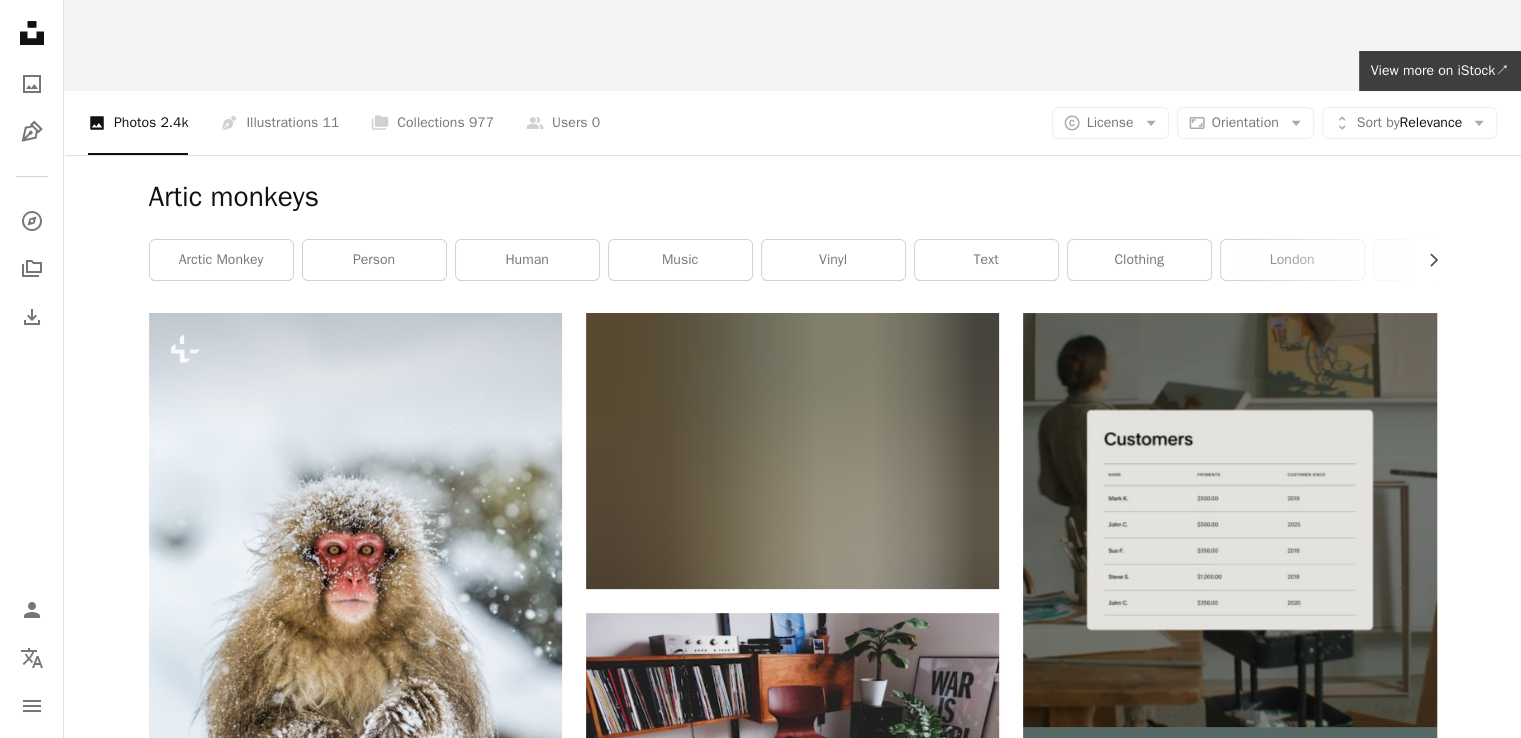 scroll, scrollTop: 0, scrollLeft: 0, axis: both 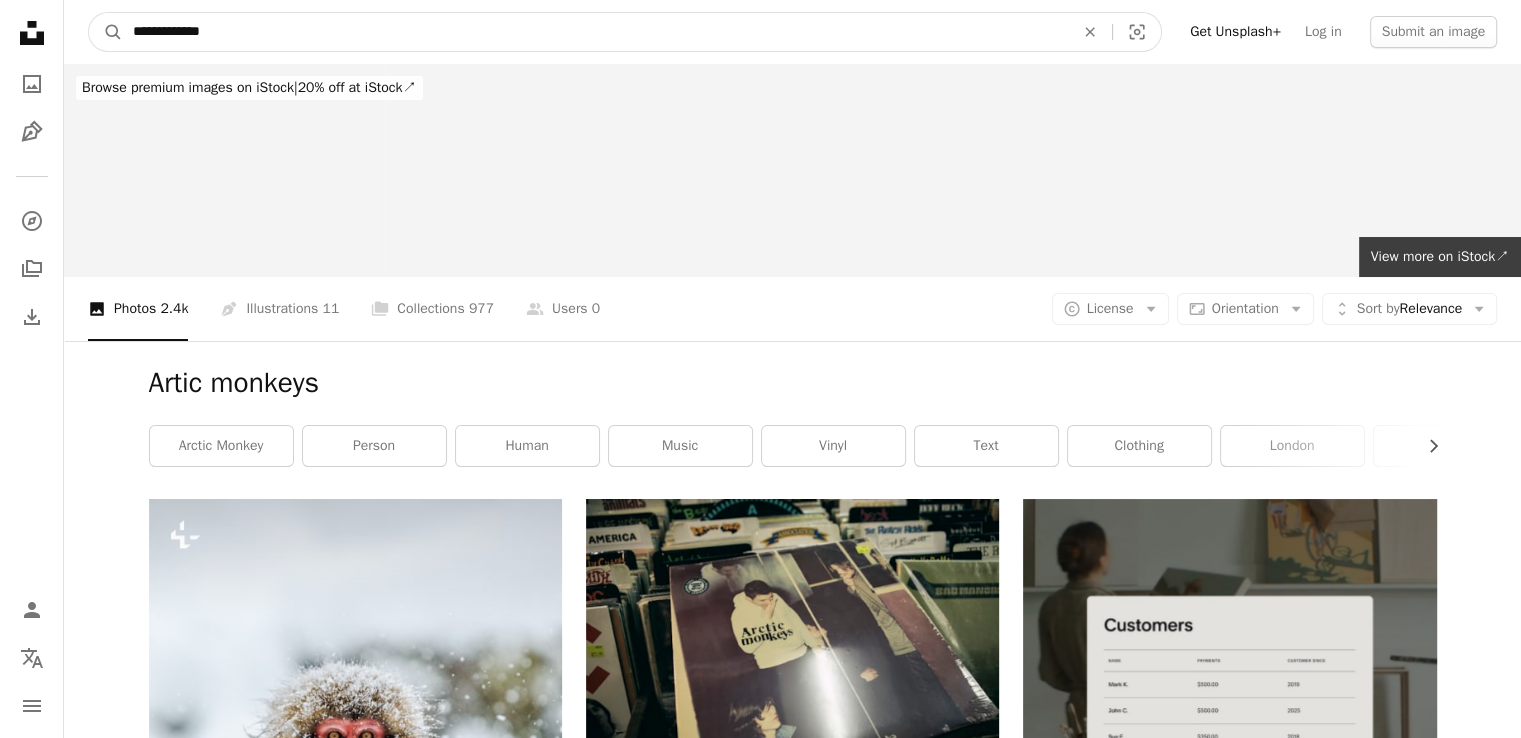 click on "**********" at bounding box center (595, 32) 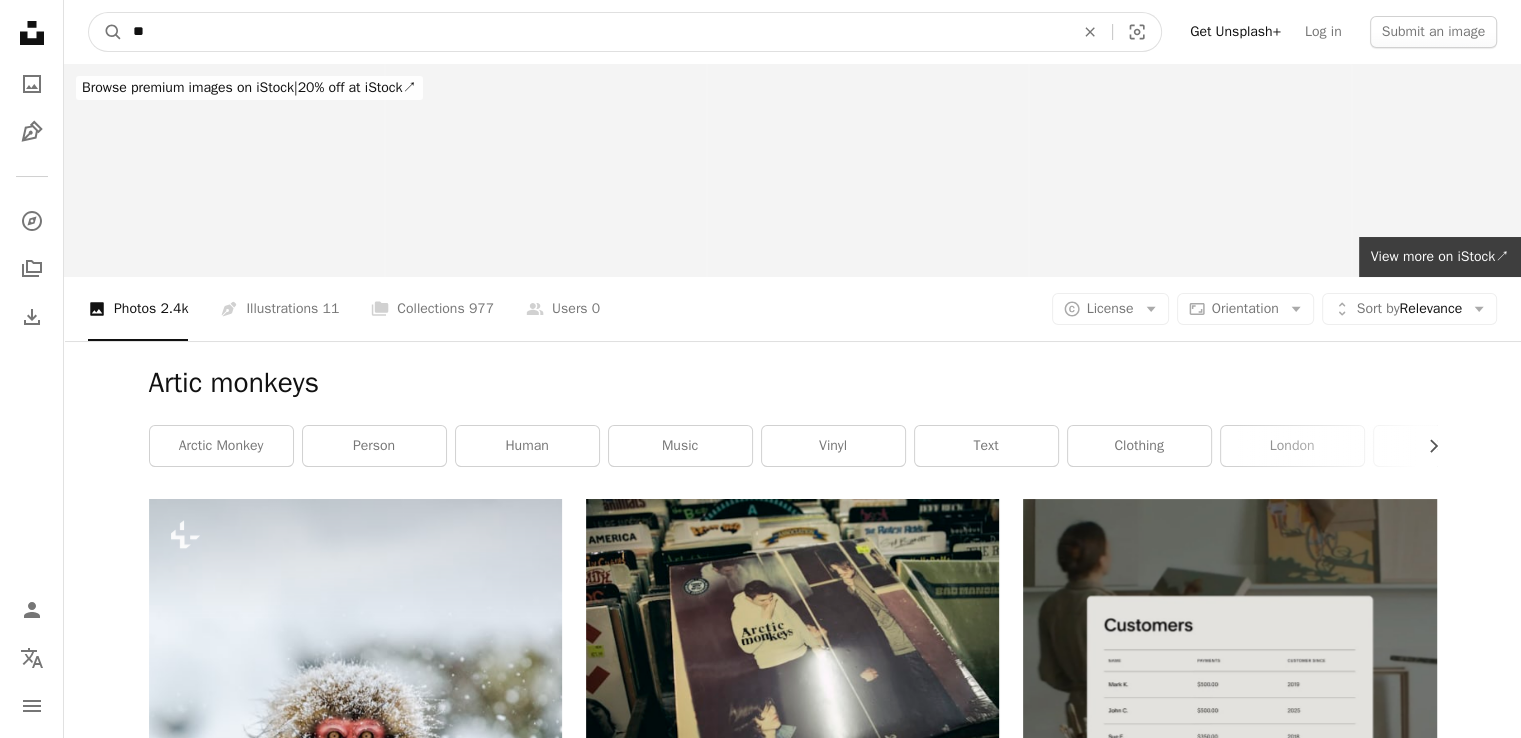 type on "*" 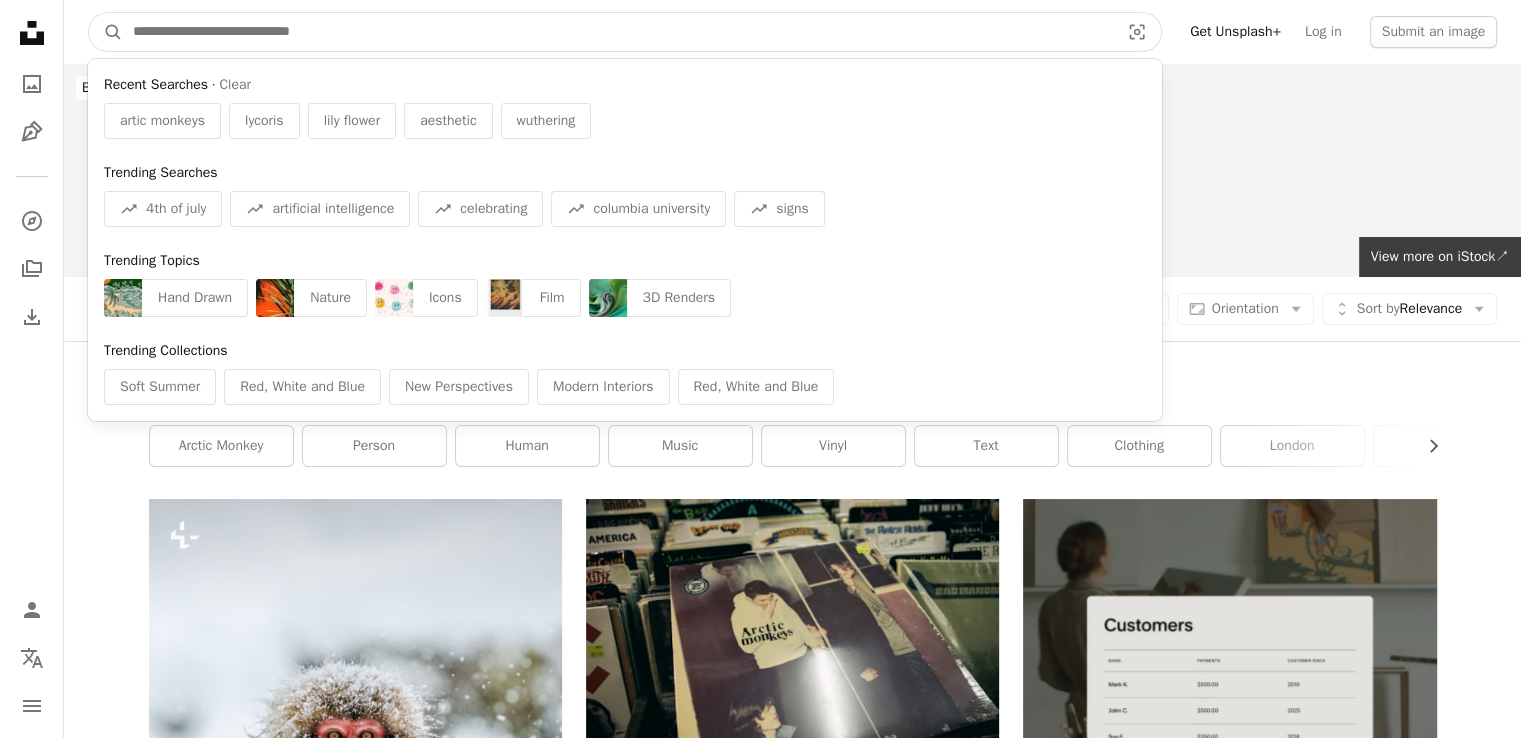 type on "*" 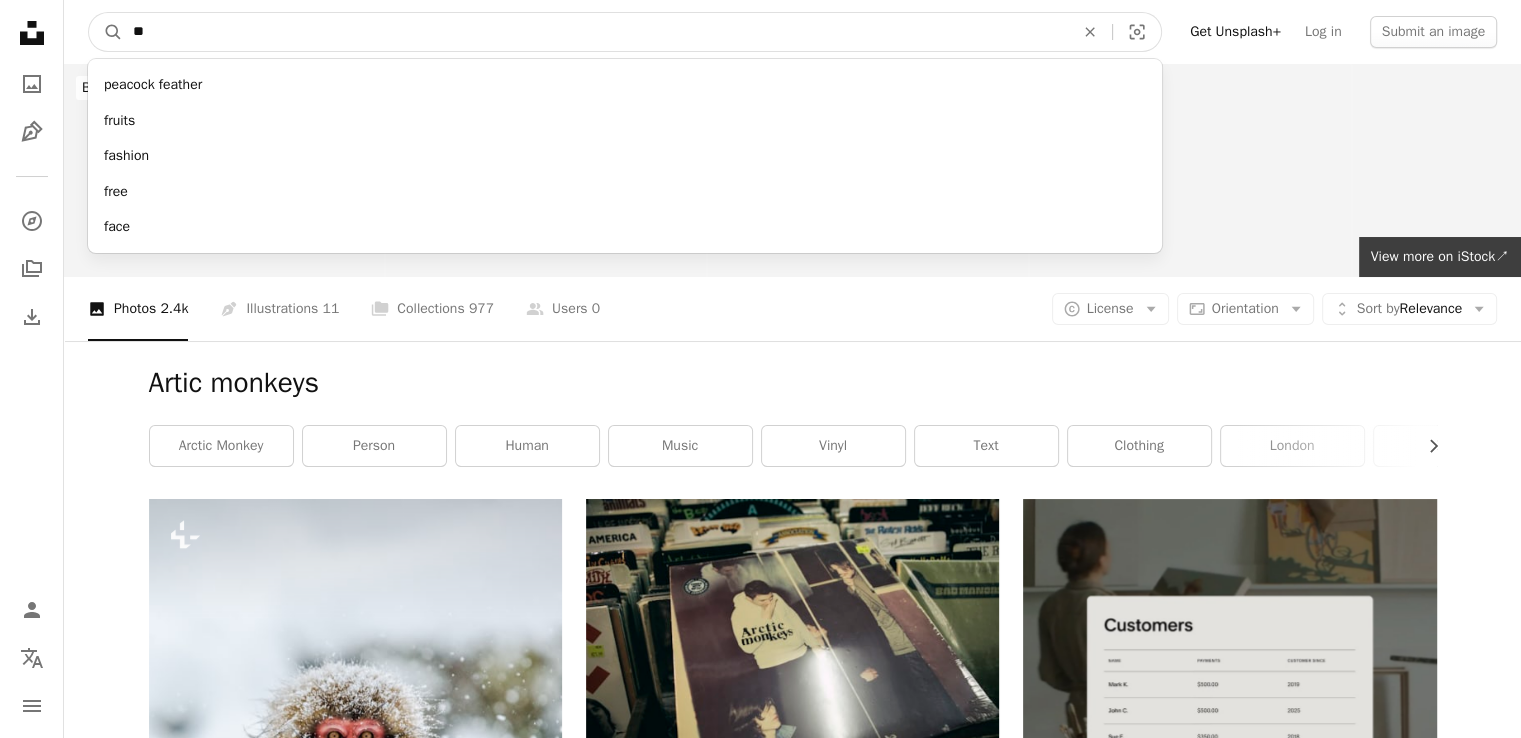type on "*" 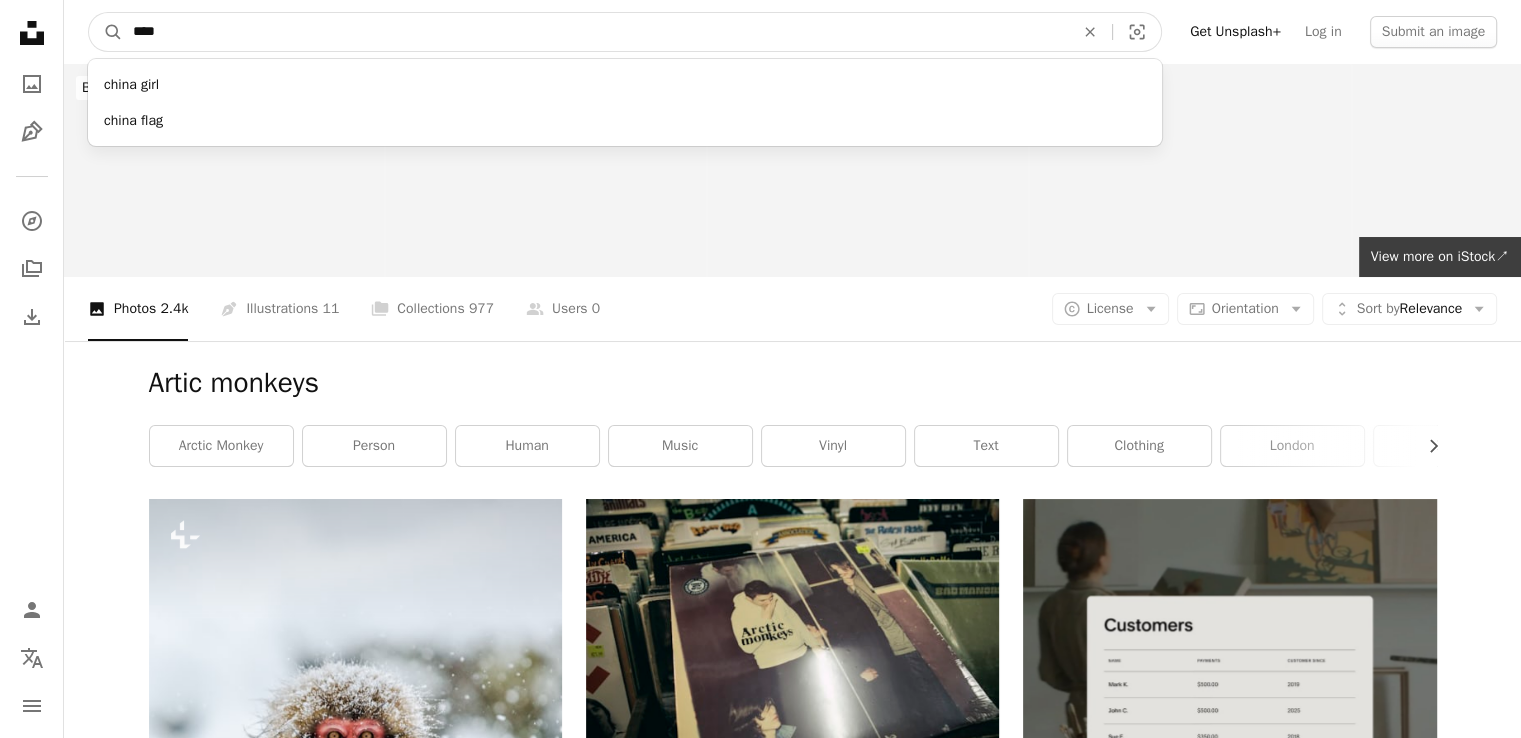 type on "*****" 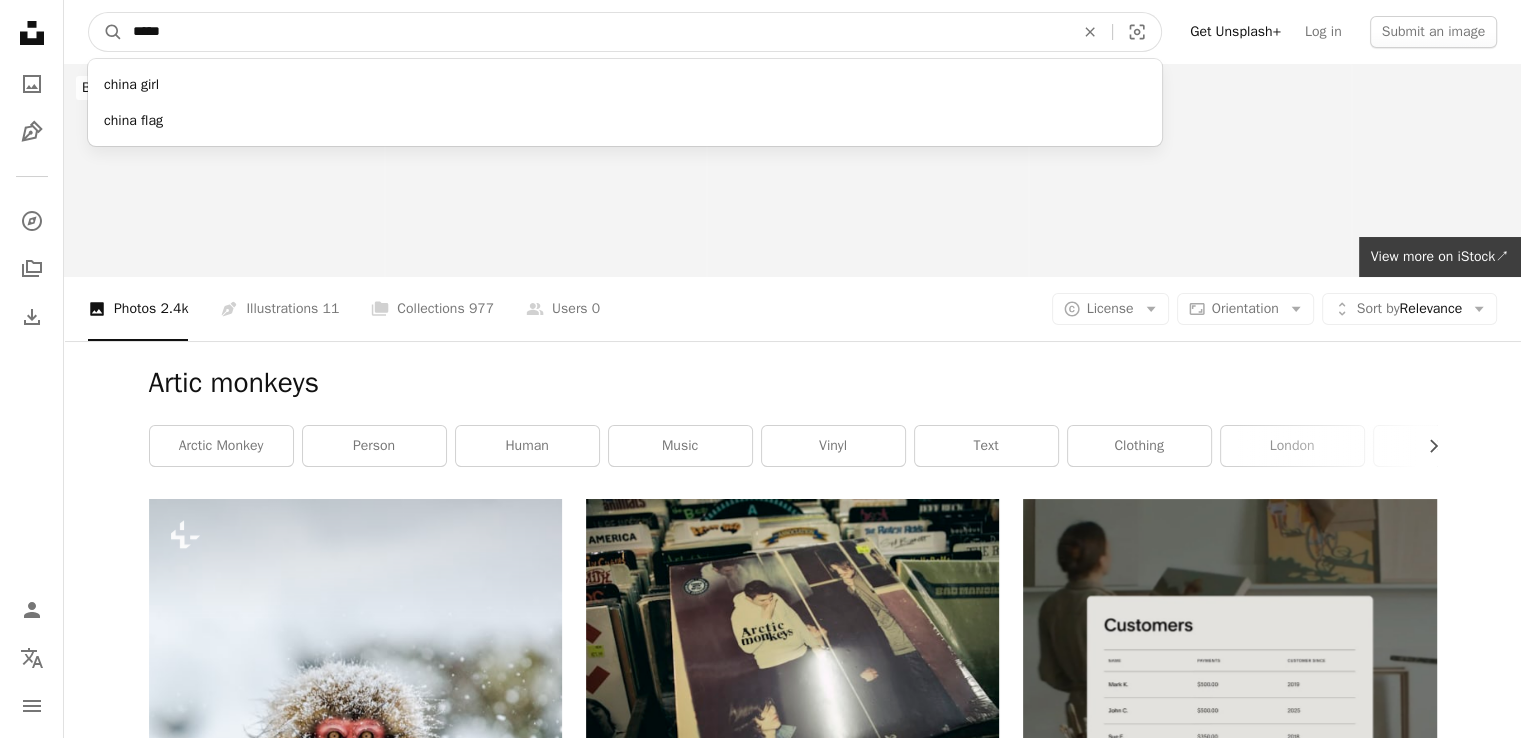 click on "A magnifying glass" at bounding box center (106, 32) 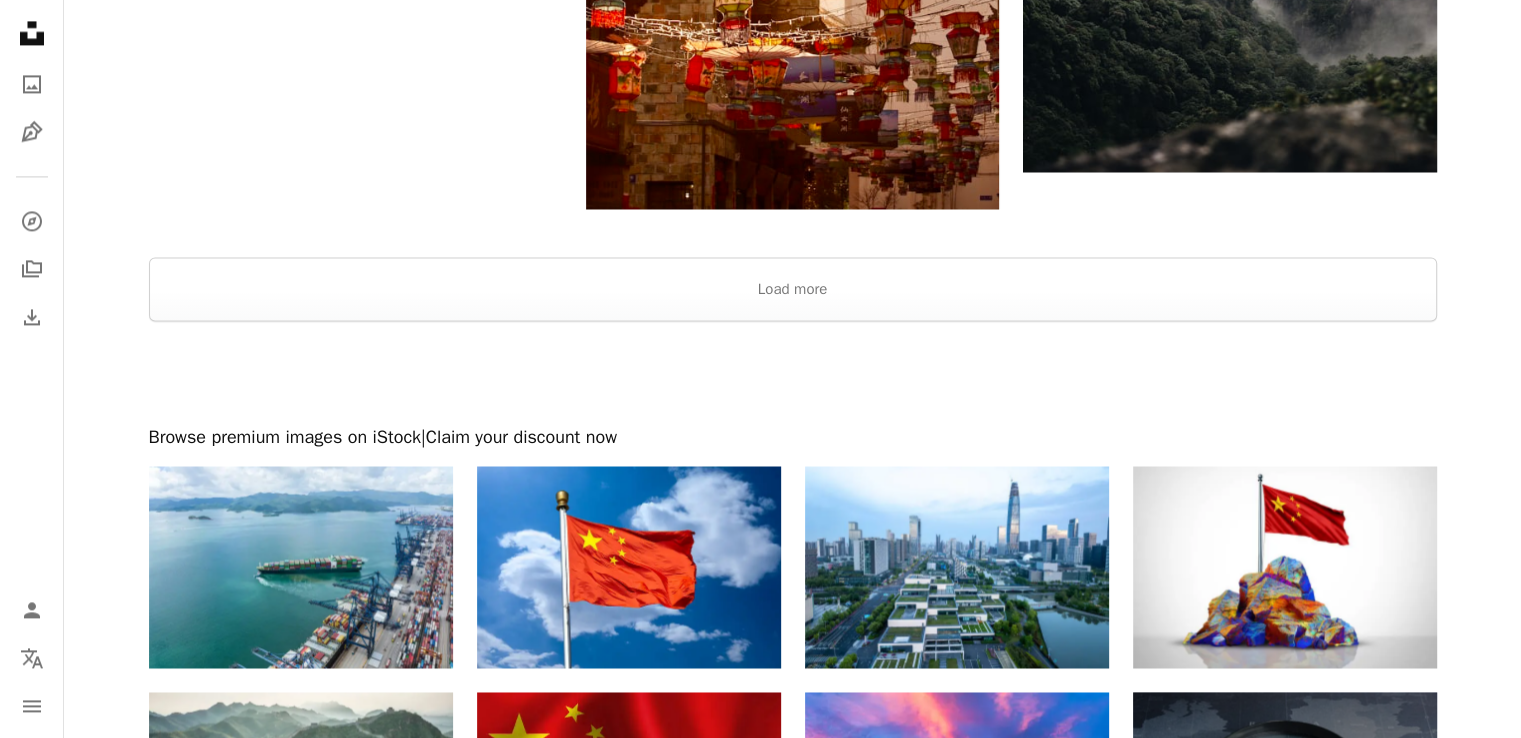 scroll, scrollTop: 3100, scrollLeft: 0, axis: vertical 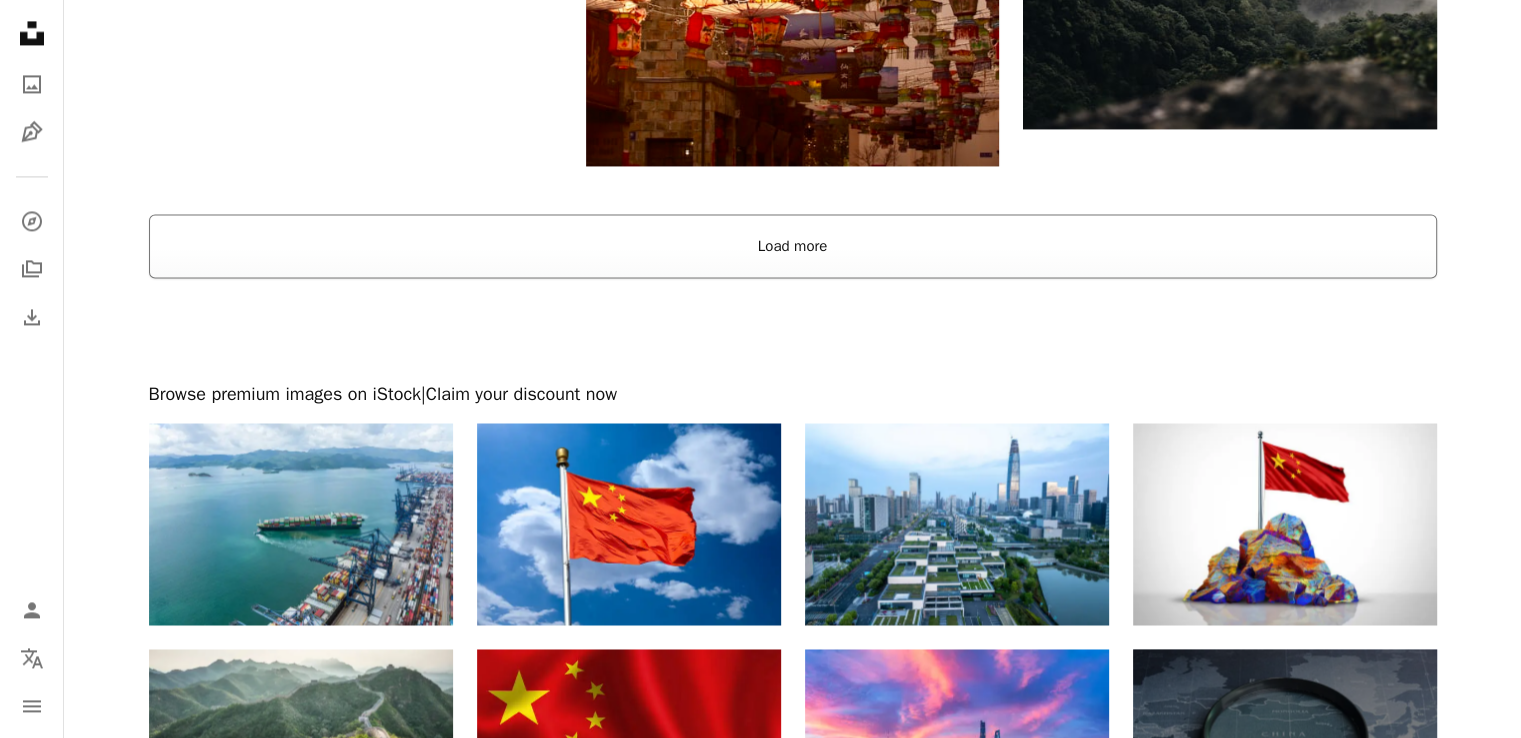 click on "Load more" at bounding box center (793, 246) 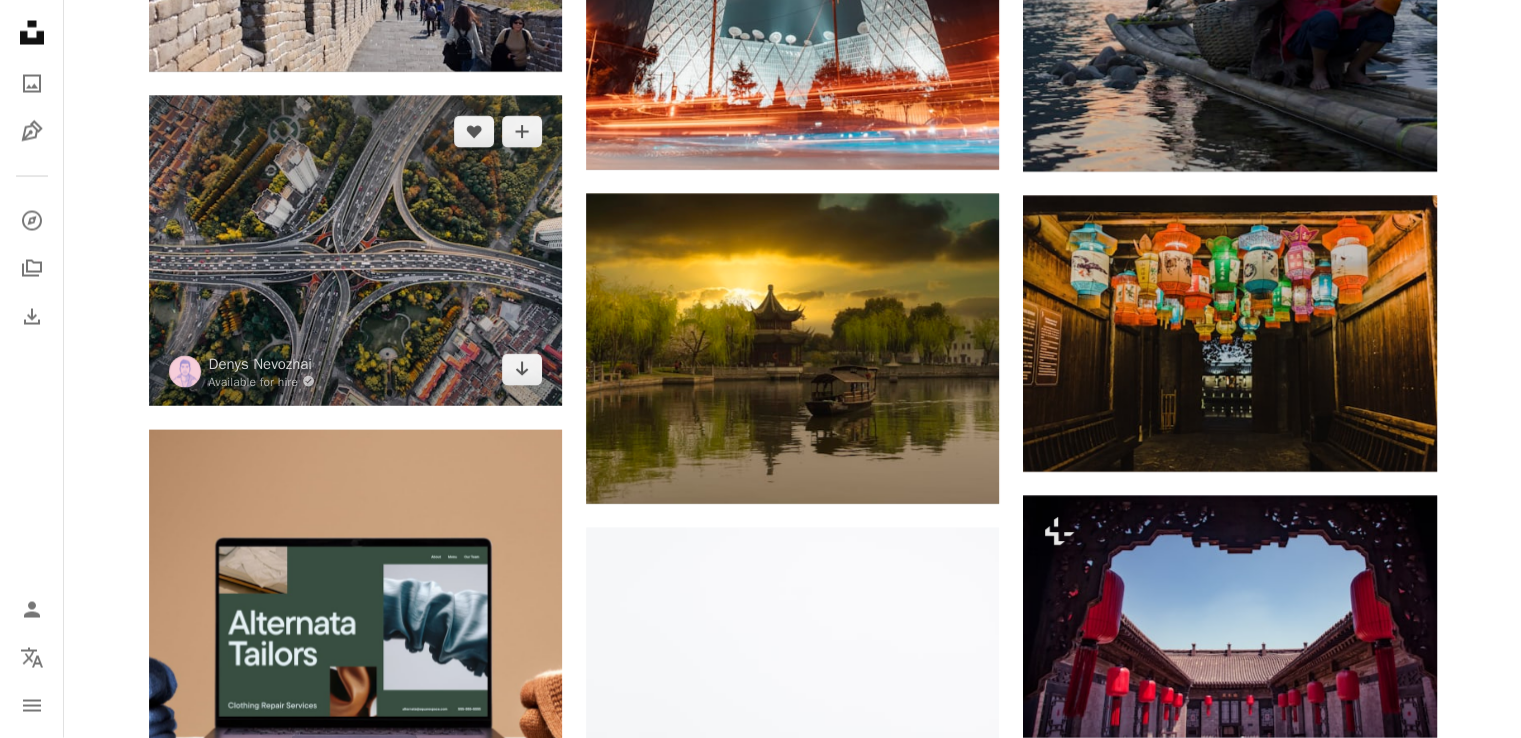 scroll, scrollTop: 4500, scrollLeft: 0, axis: vertical 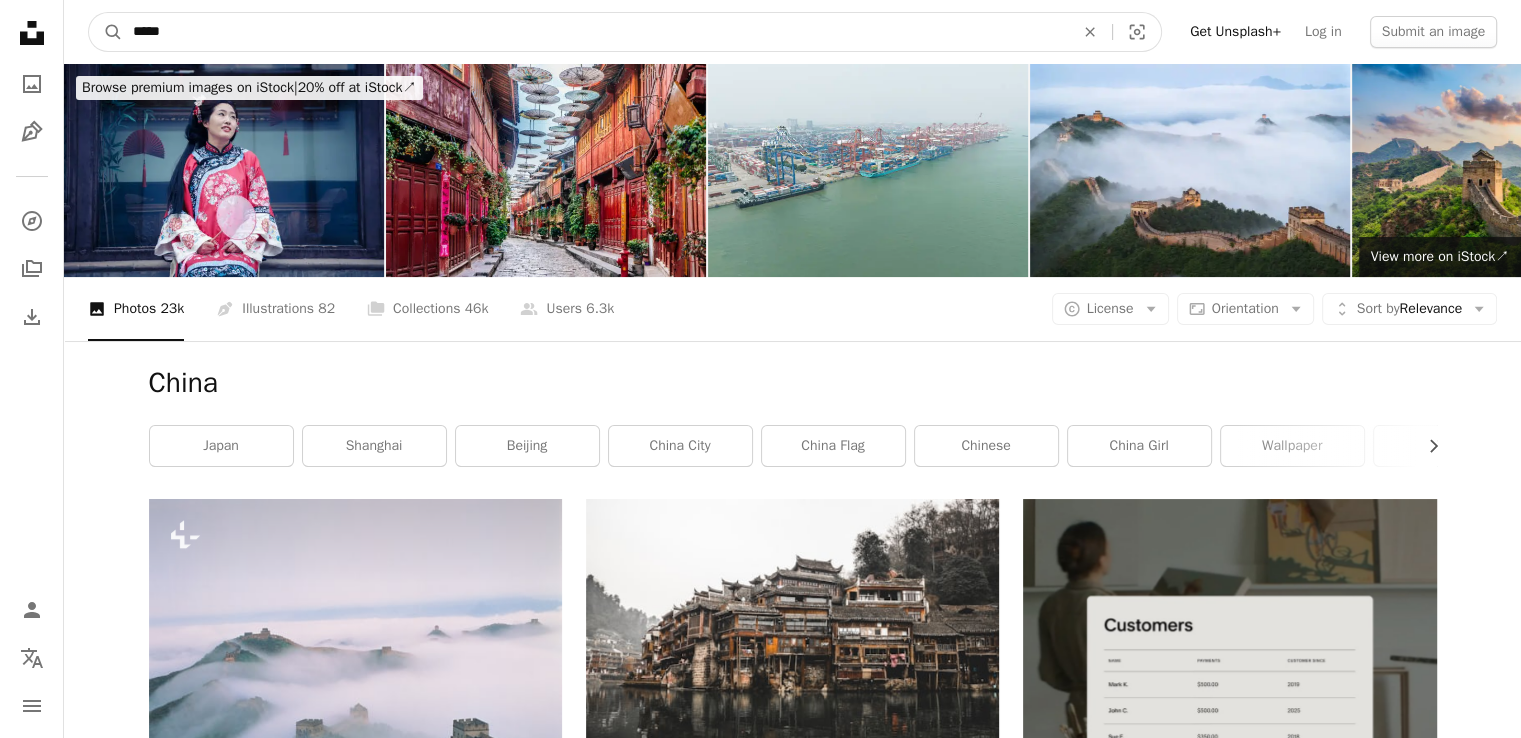 click on "*****" at bounding box center [595, 32] 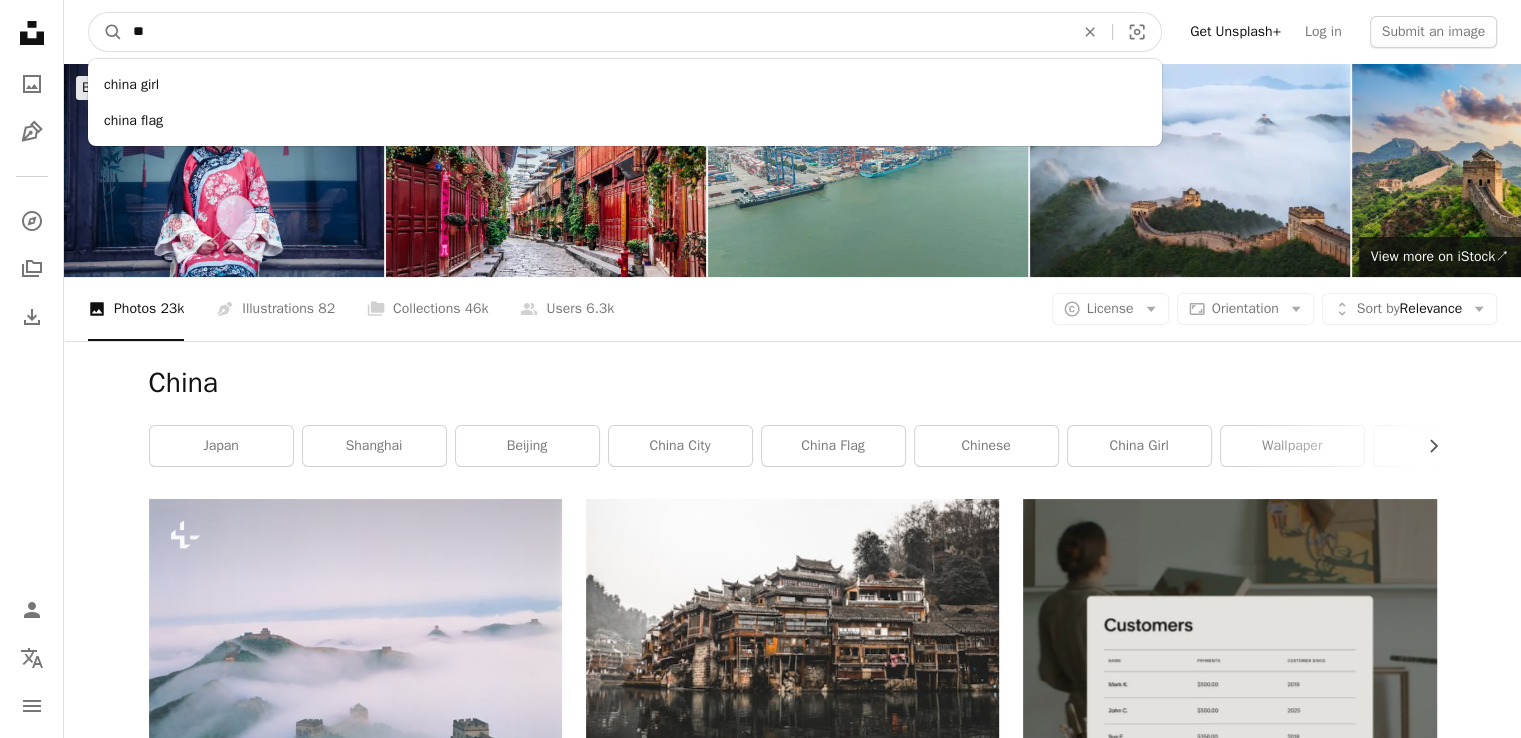 type on "*" 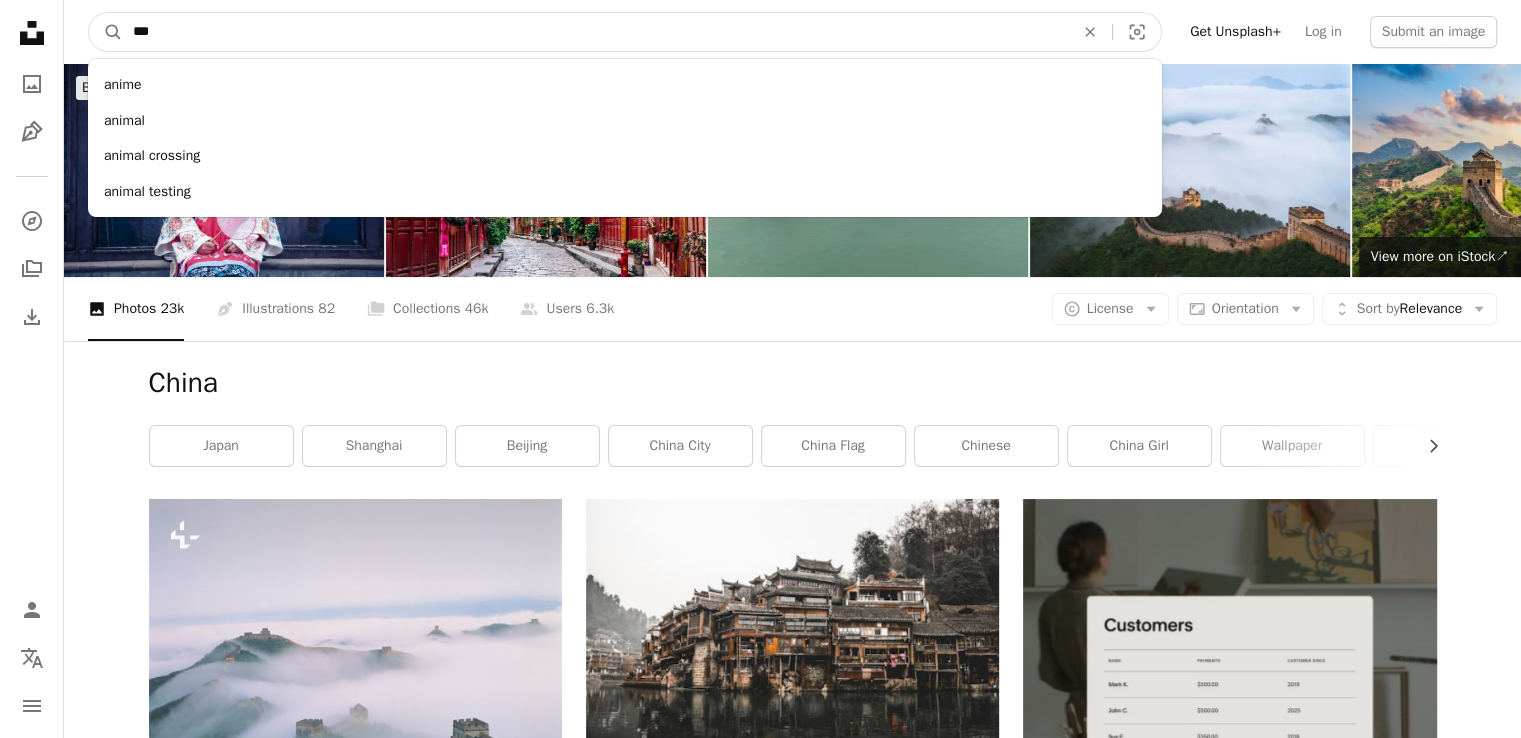 type on "***" 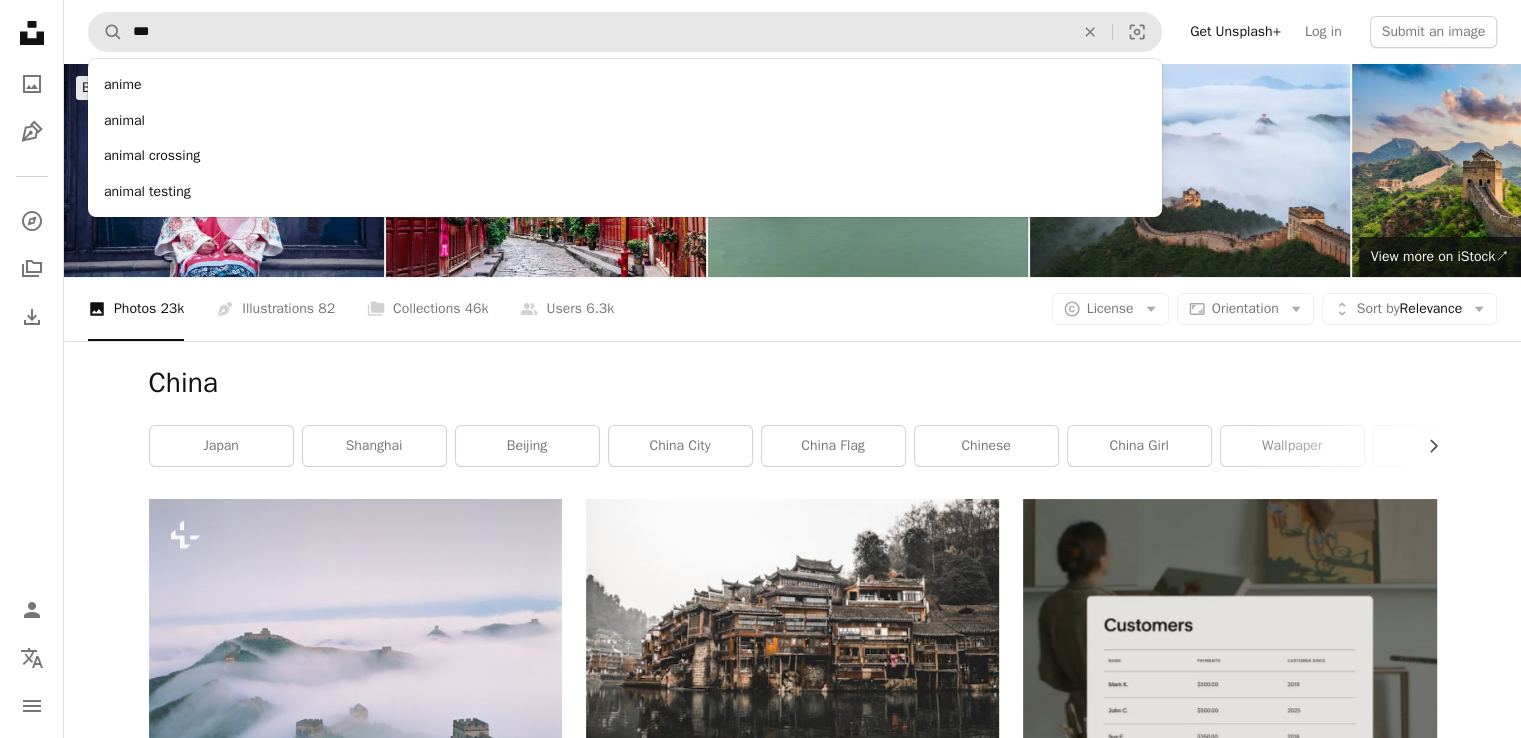 click on "anime" at bounding box center (625, 85) 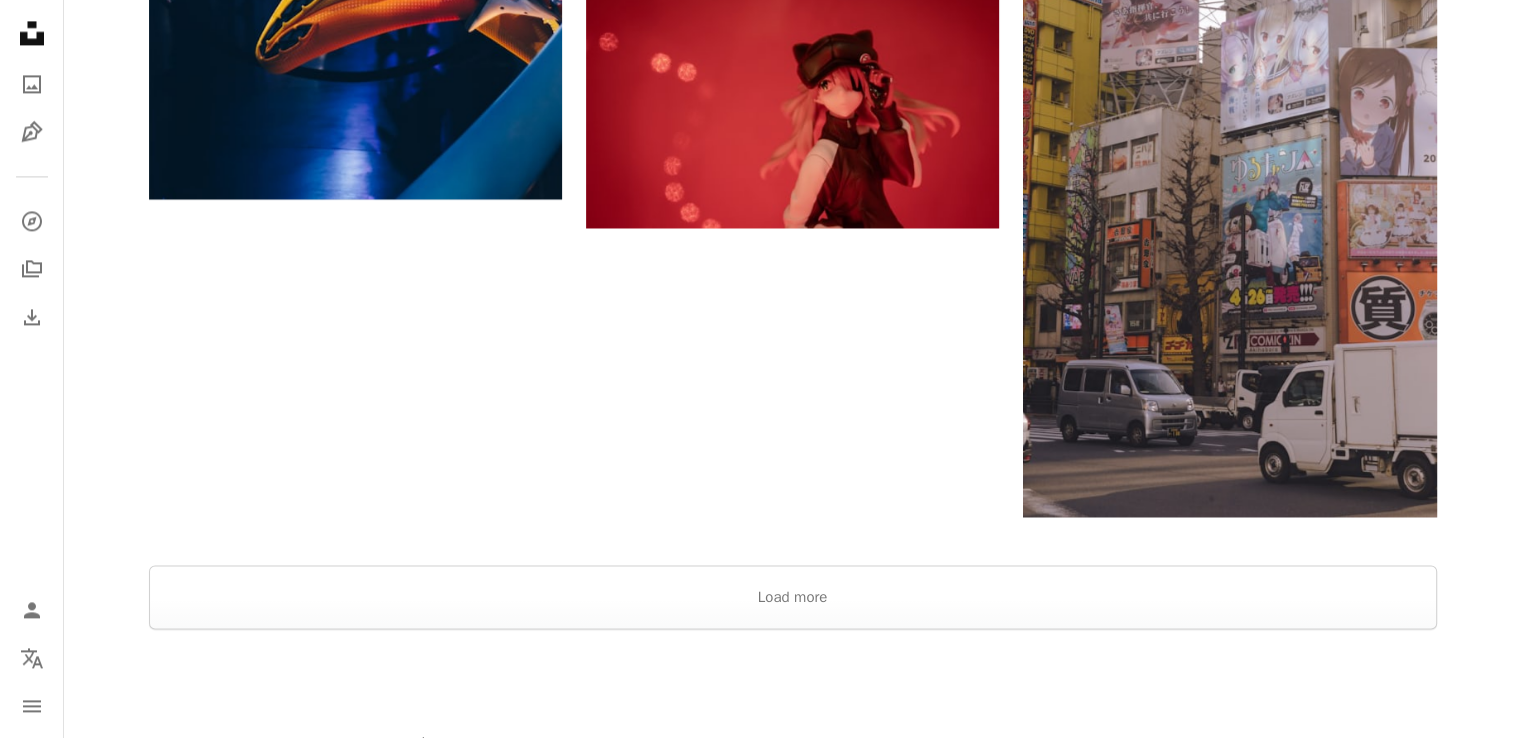 scroll, scrollTop: 3000, scrollLeft: 0, axis: vertical 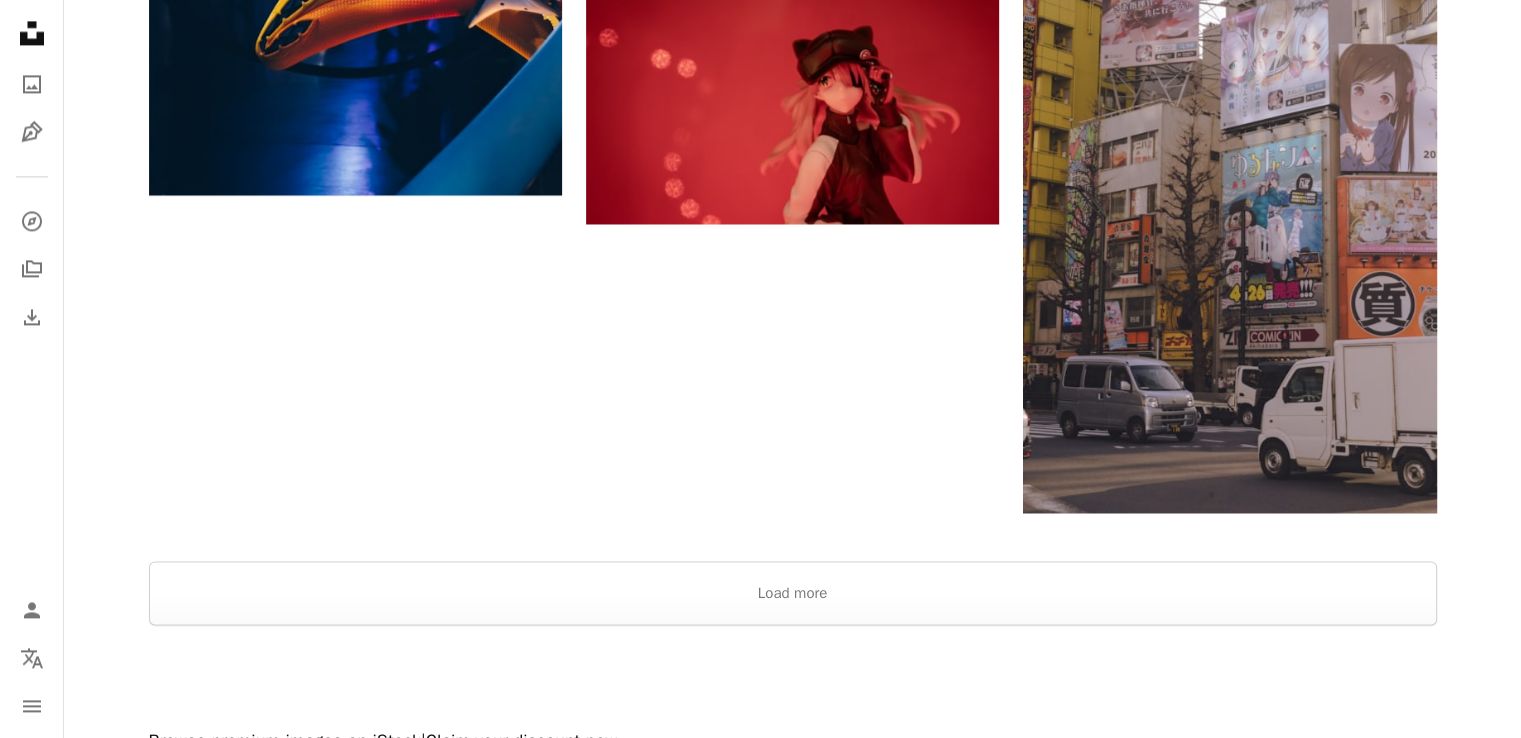 click at bounding box center (792, 677) 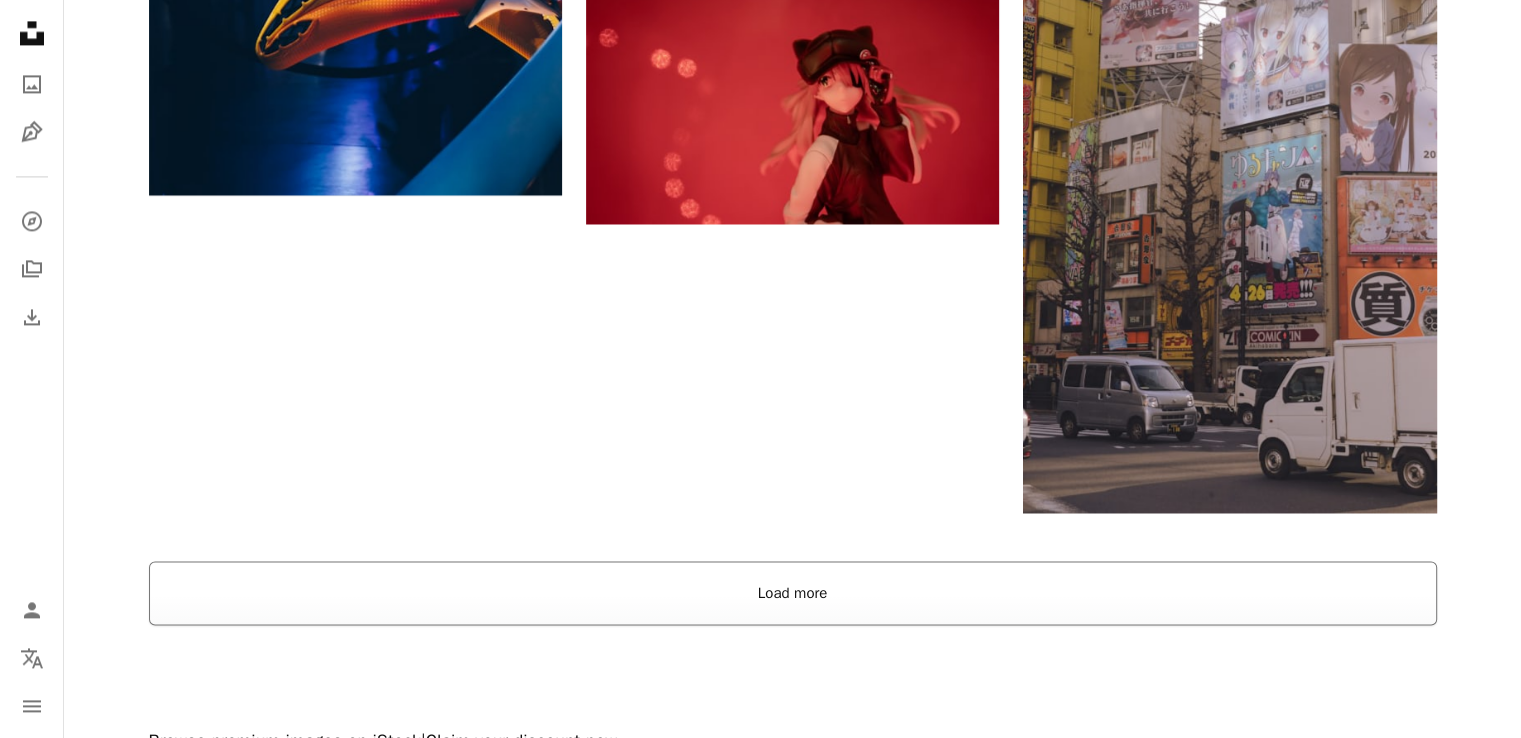 click on "Load more" at bounding box center [793, 593] 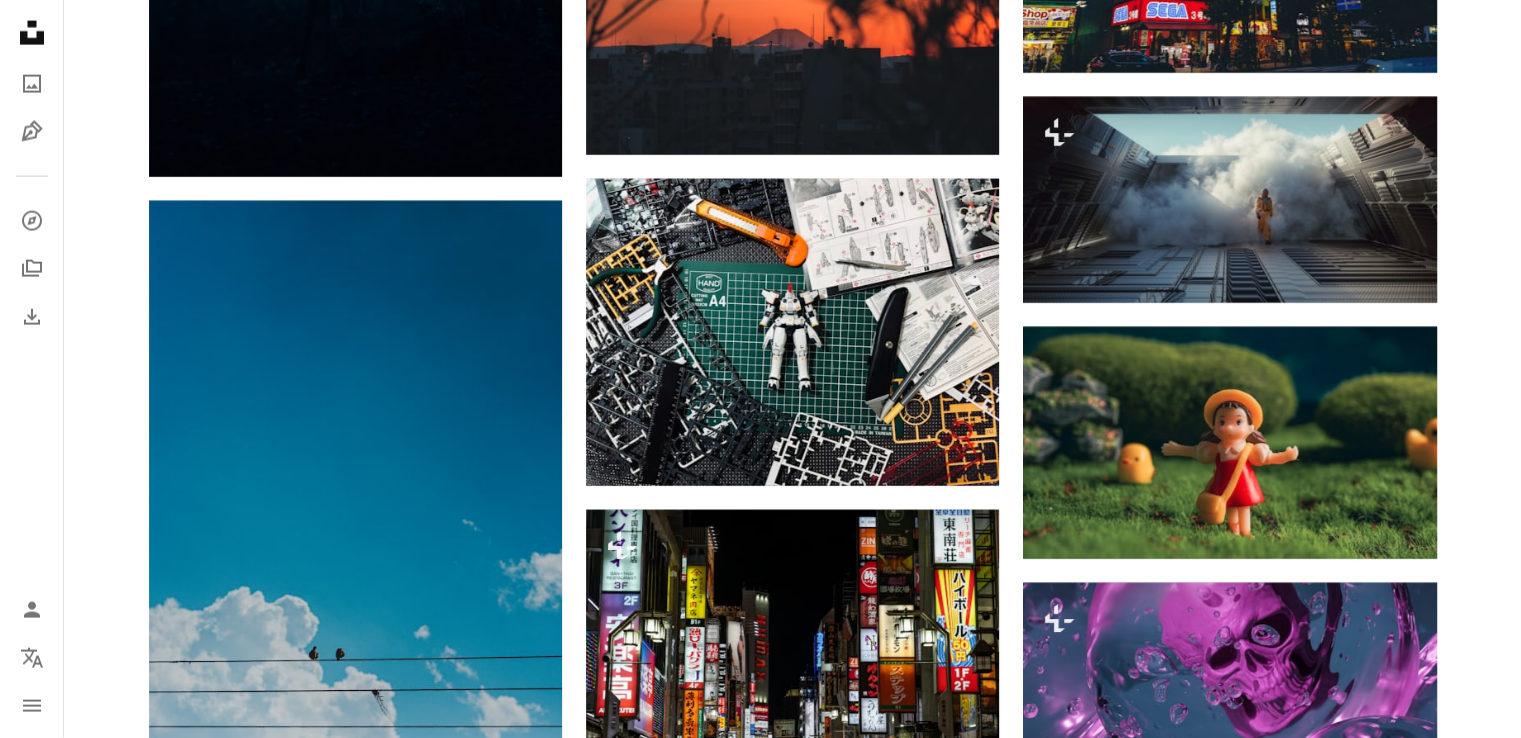 scroll, scrollTop: 12300, scrollLeft: 0, axis: vertical 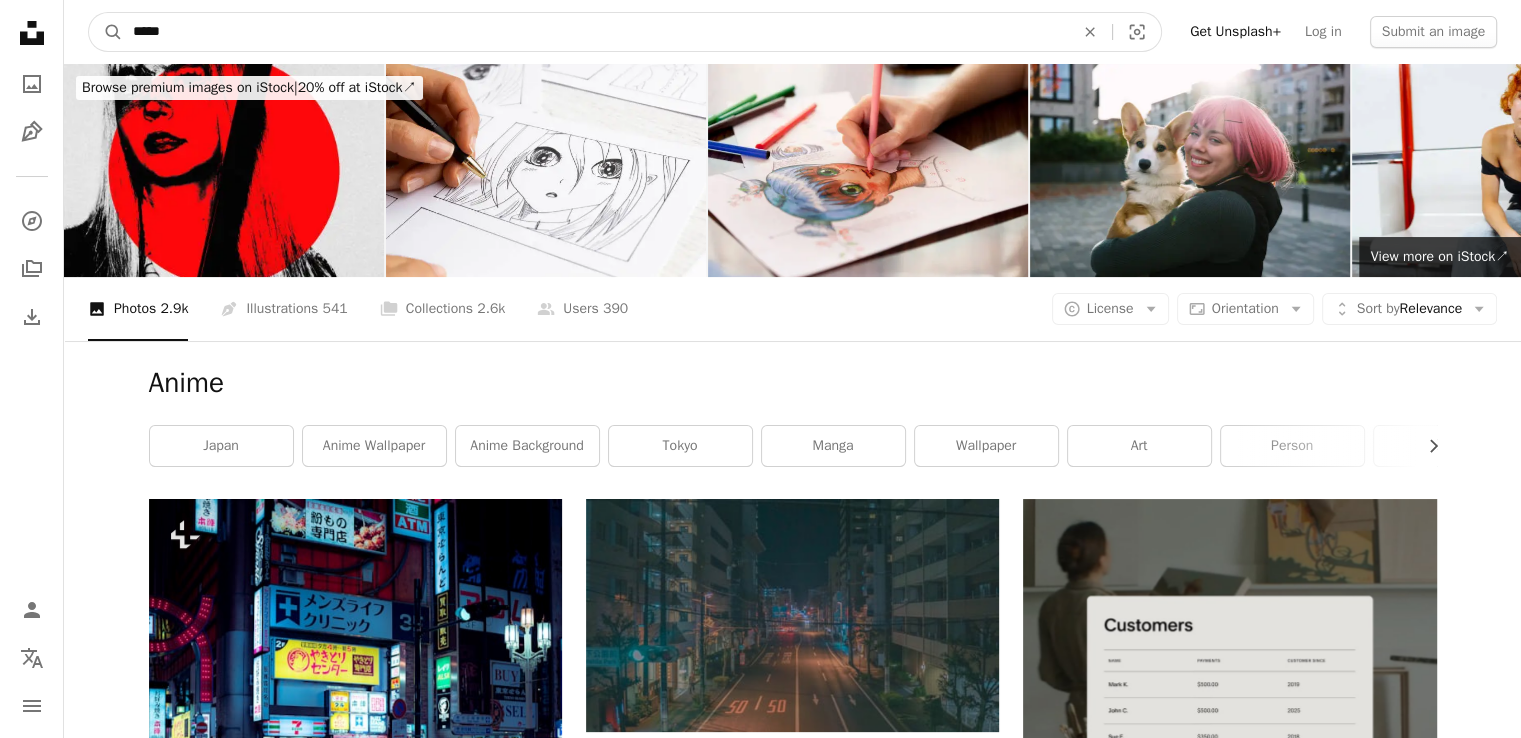 drag, startPoint x: 338, startPoint y: 12, endPoint x: 0, endPoint y: -55, distance: 344.57654 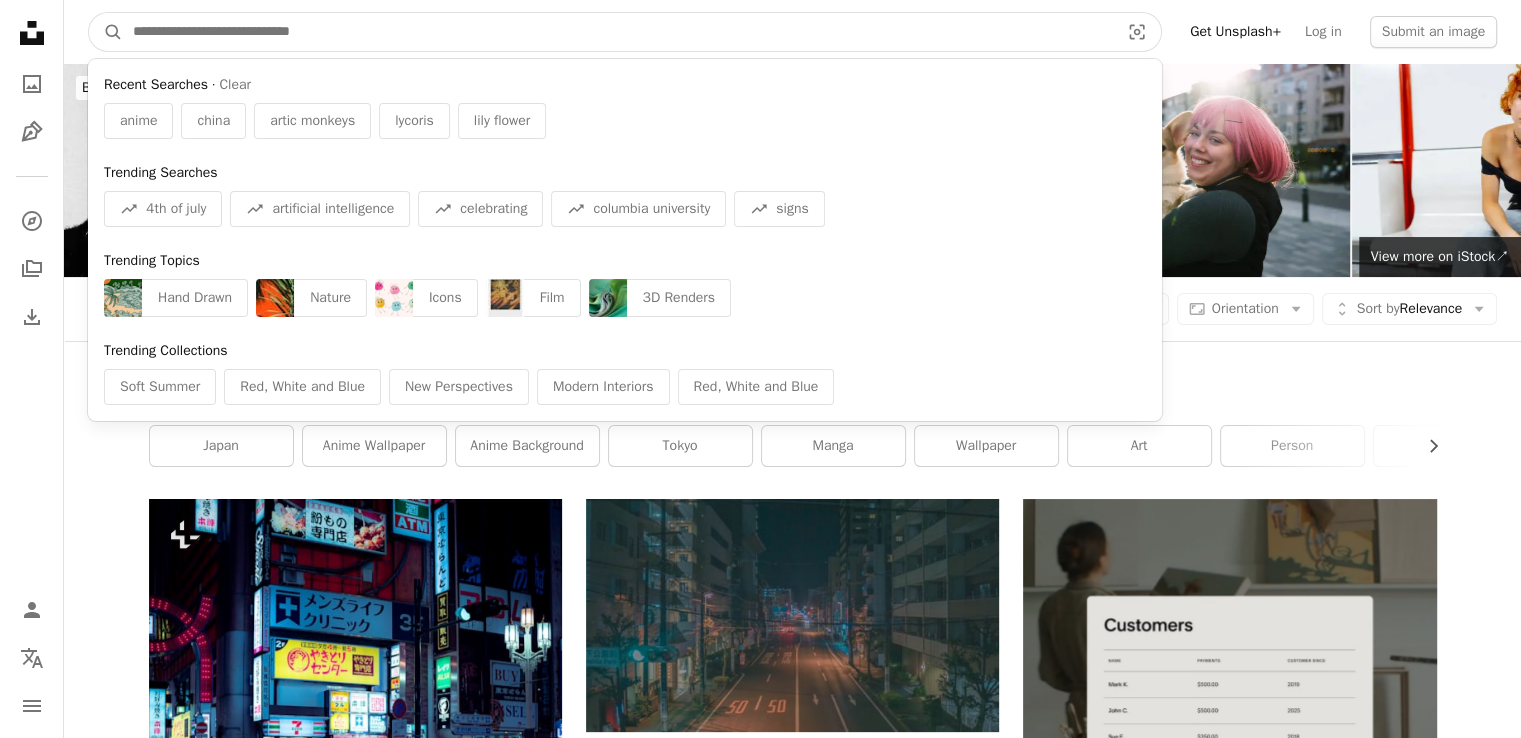 type on "*" 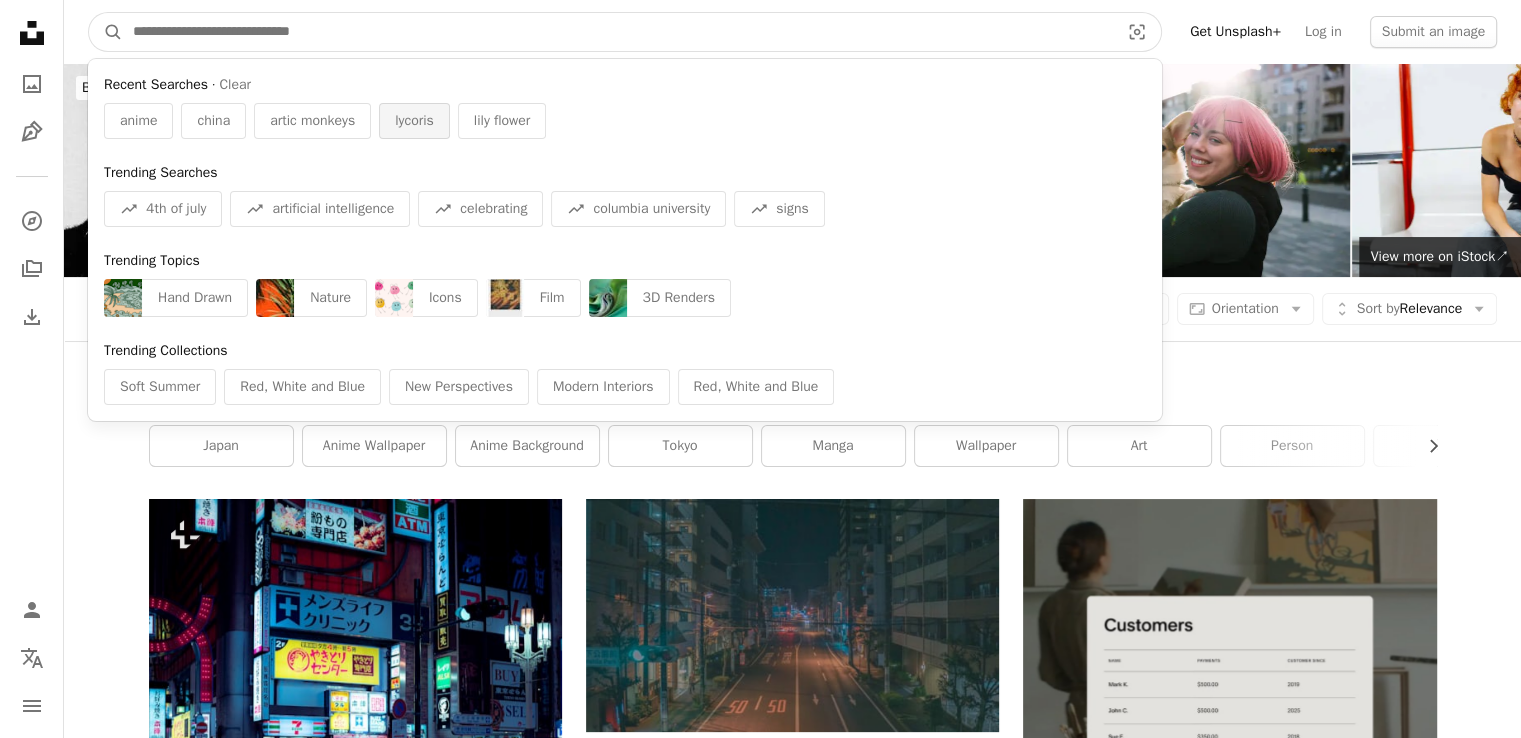 type 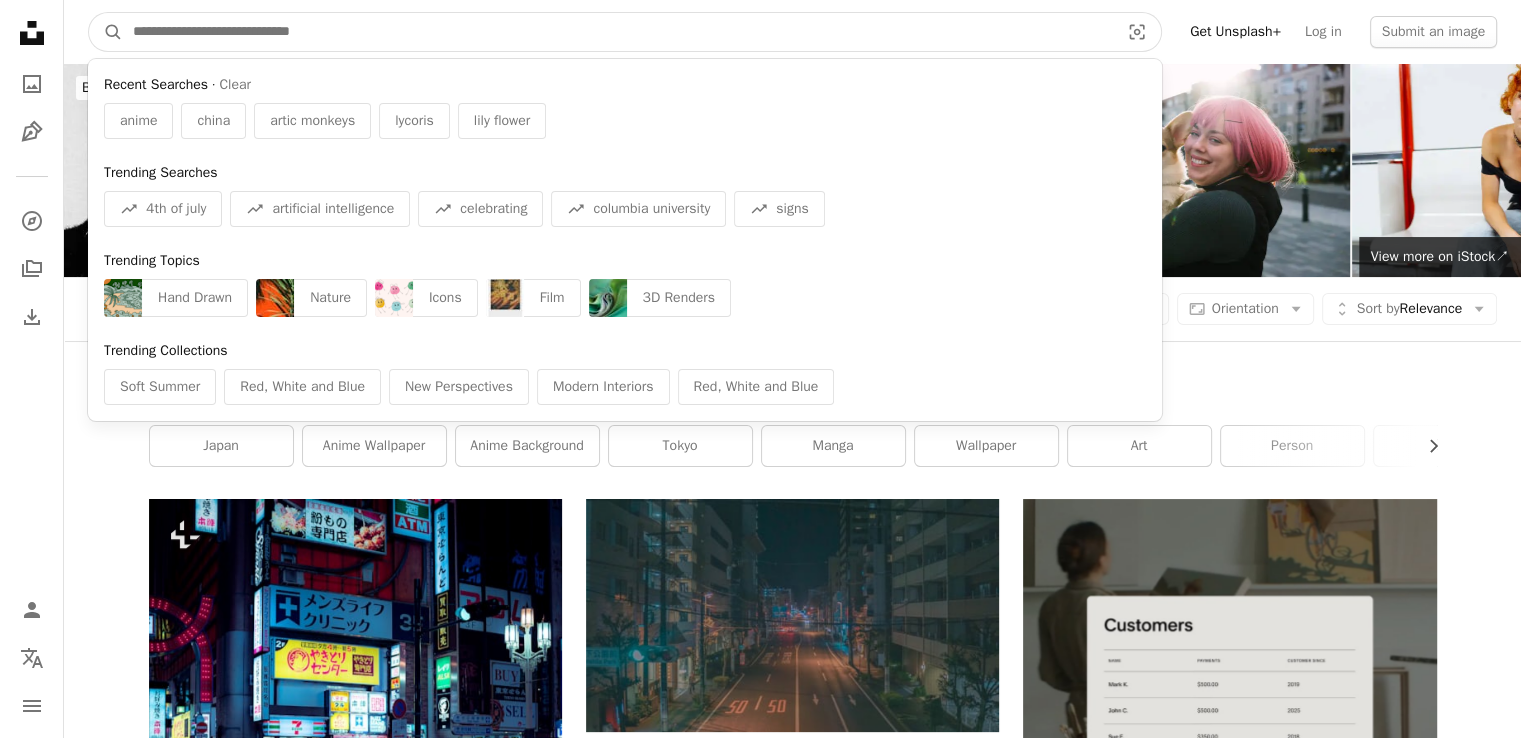click at bounding box center (625, 99) 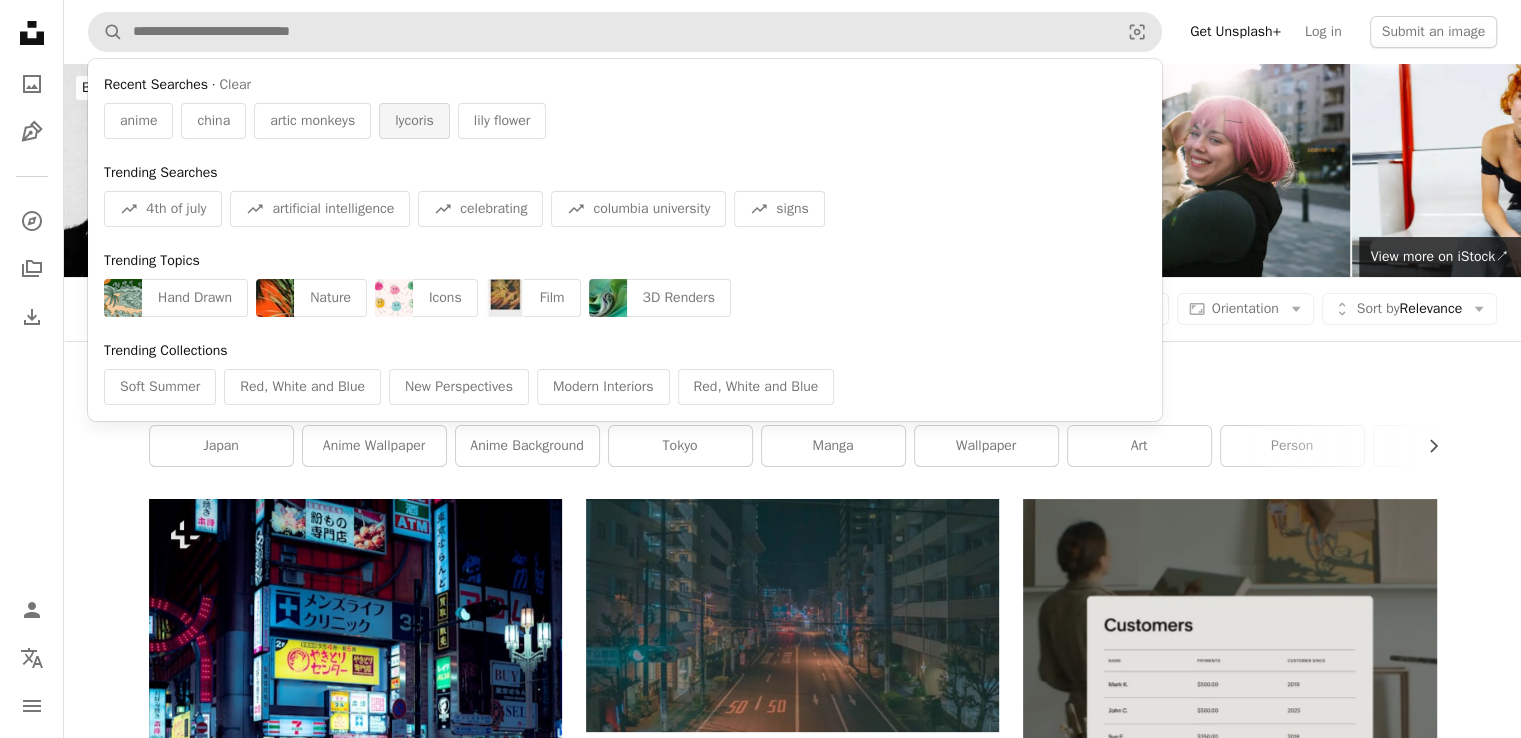 click on "lycoris" at bounding box center [414, 121] 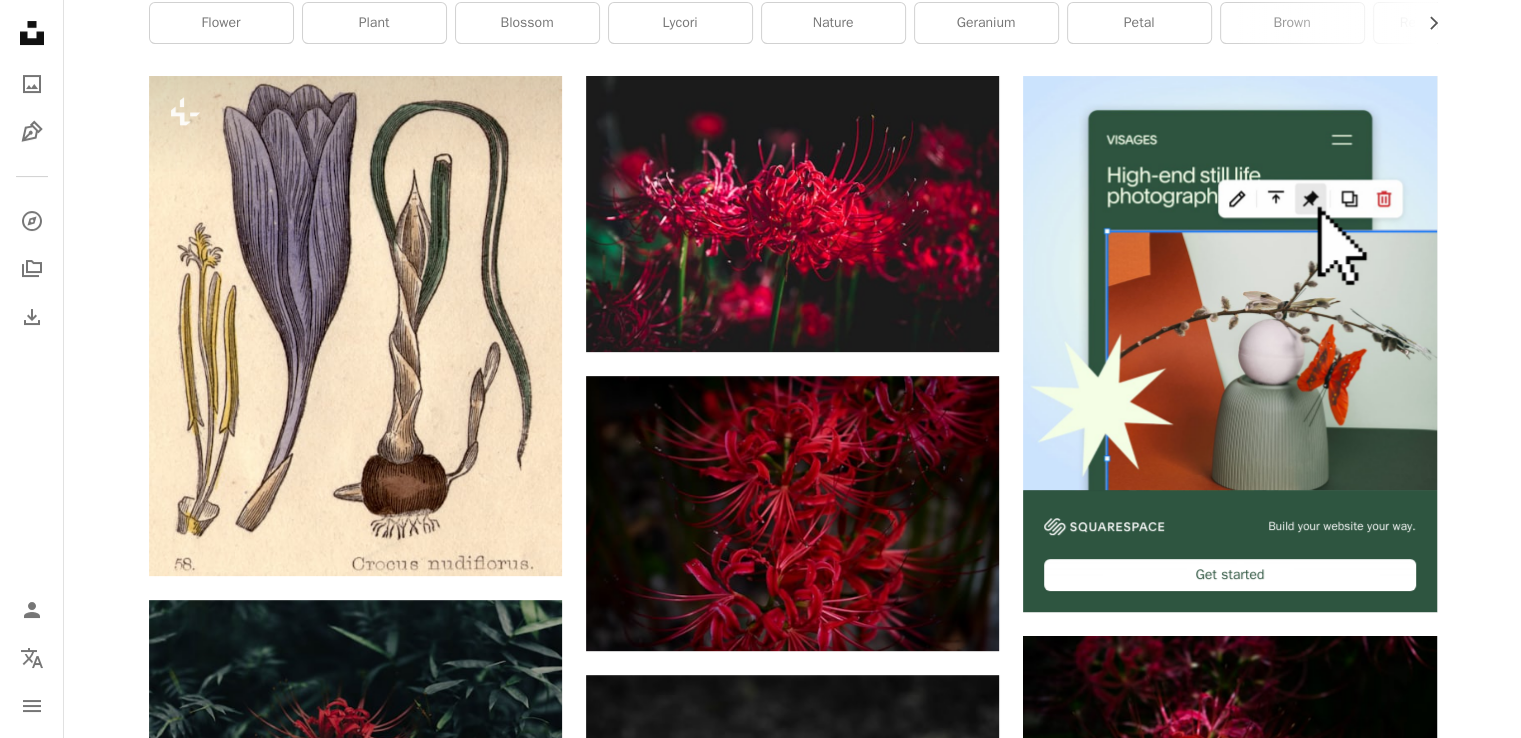 scroll, scrollTop: 400, scrollLeft: 0, axis: vertical 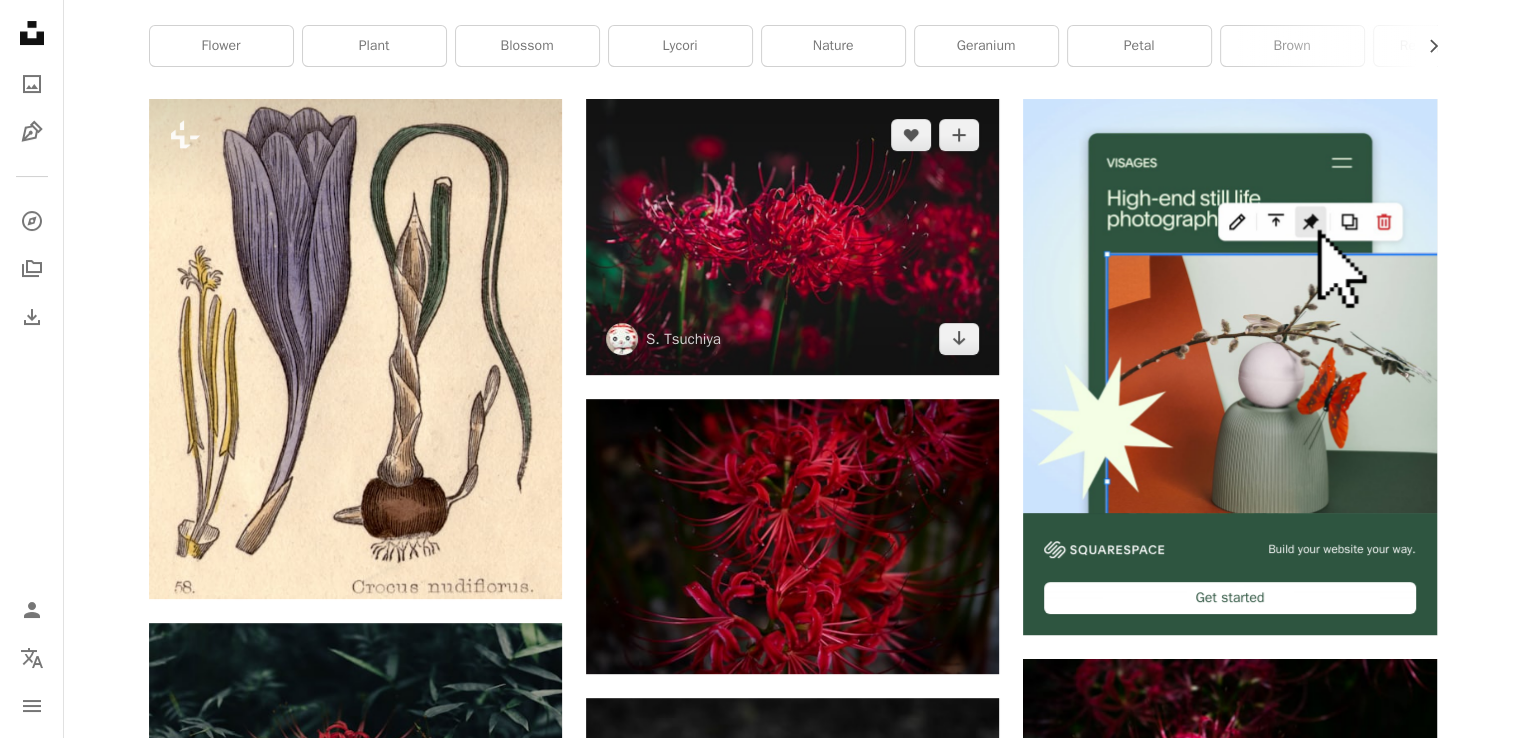 click at bounding box center (792, 236) 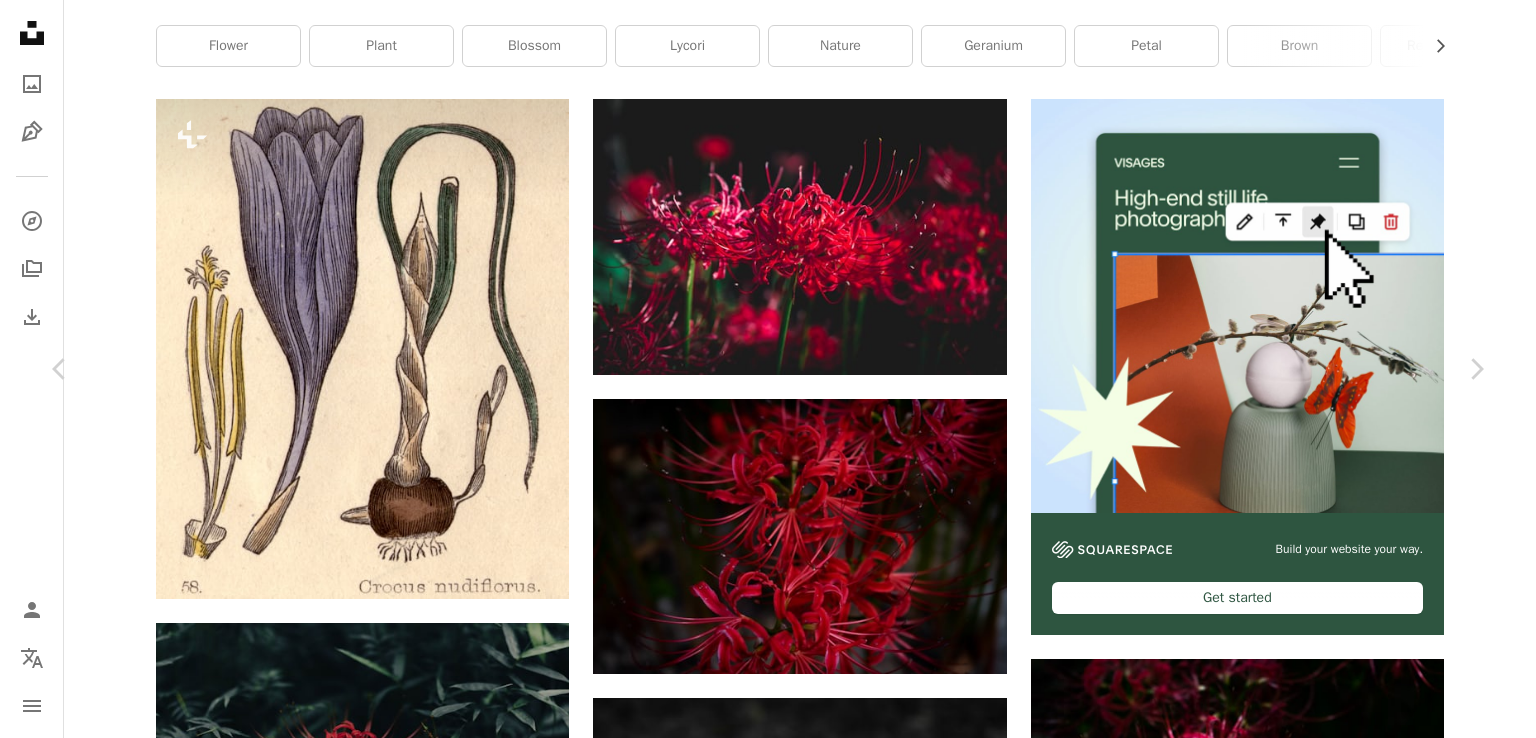click on "Download free" at bounding box center (1287, 20228) 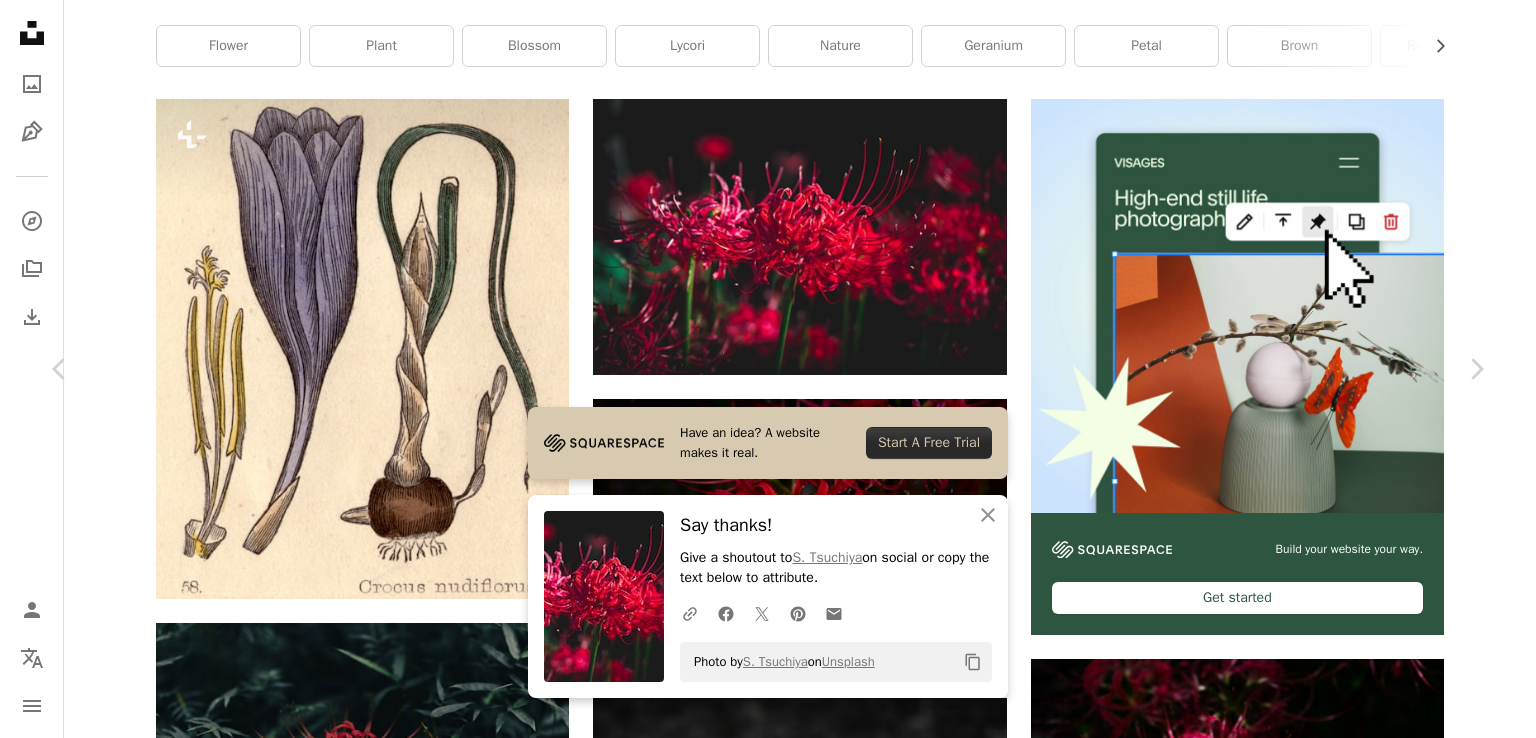 click on "[FIRST] [LAST]" at bounding box center [768, 20550] 